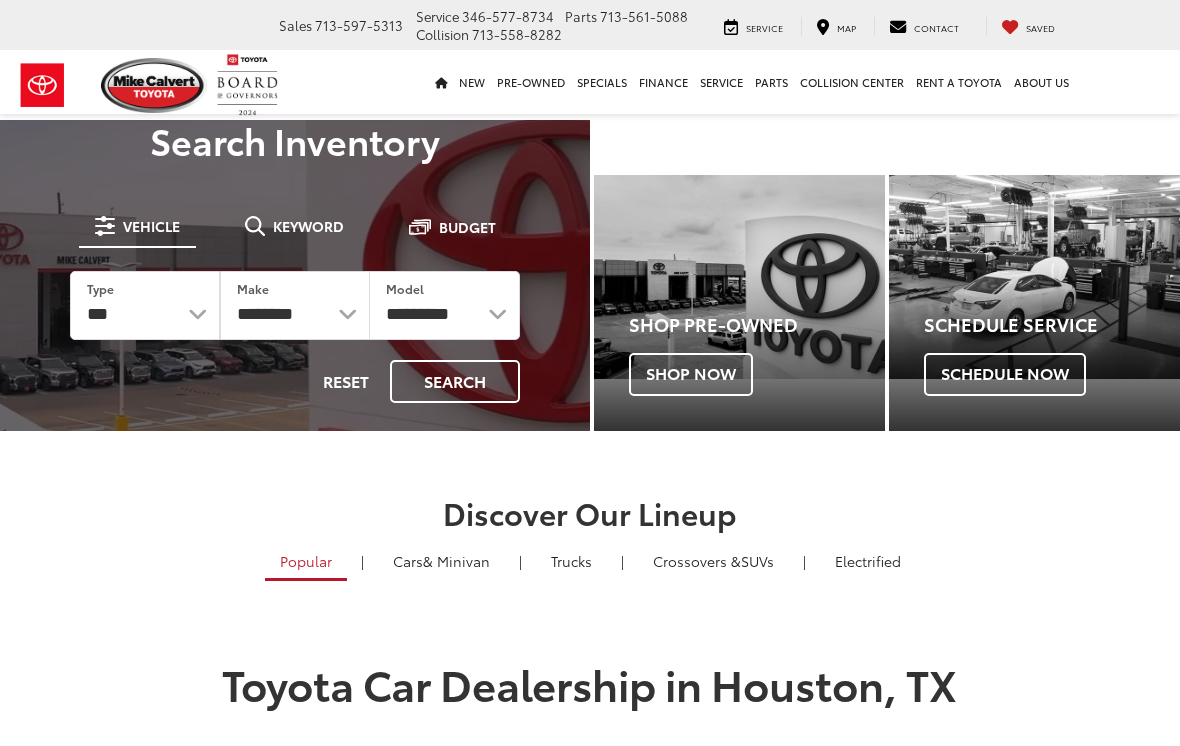 scroll, scrollTop: 0, scrollLeft: 0, axis: both 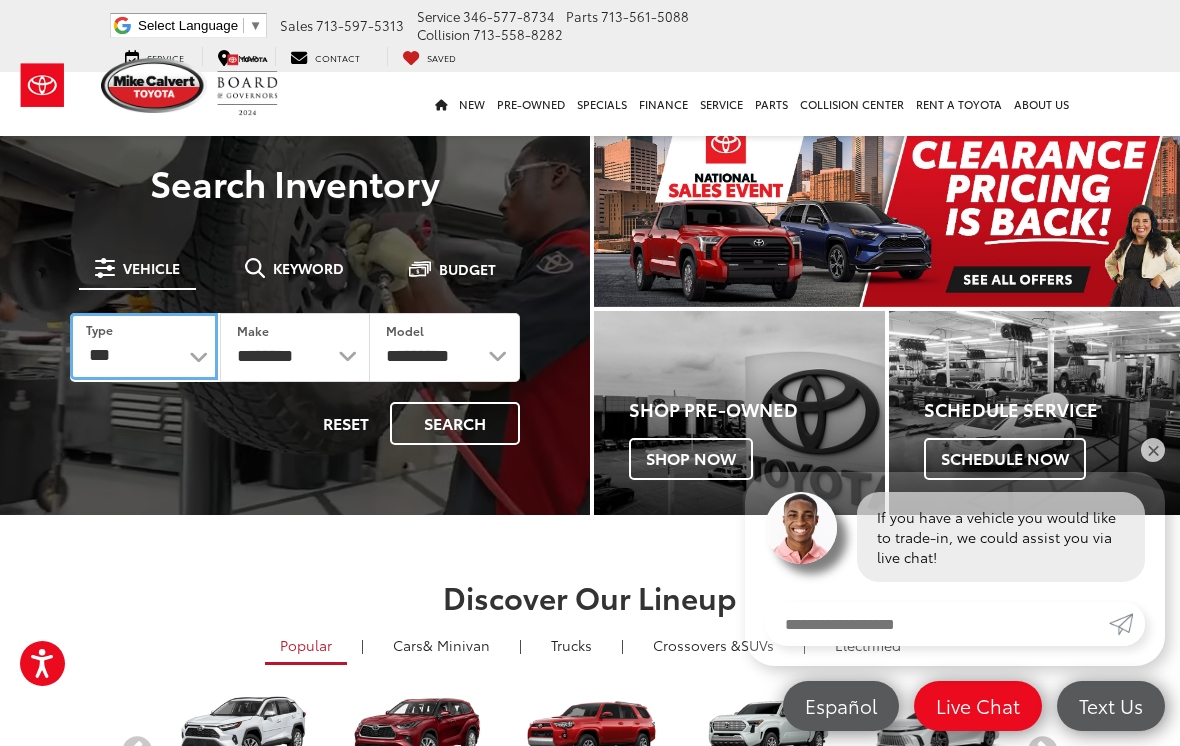 click on "***
***
****
*********" at bounding box center [144, 346] 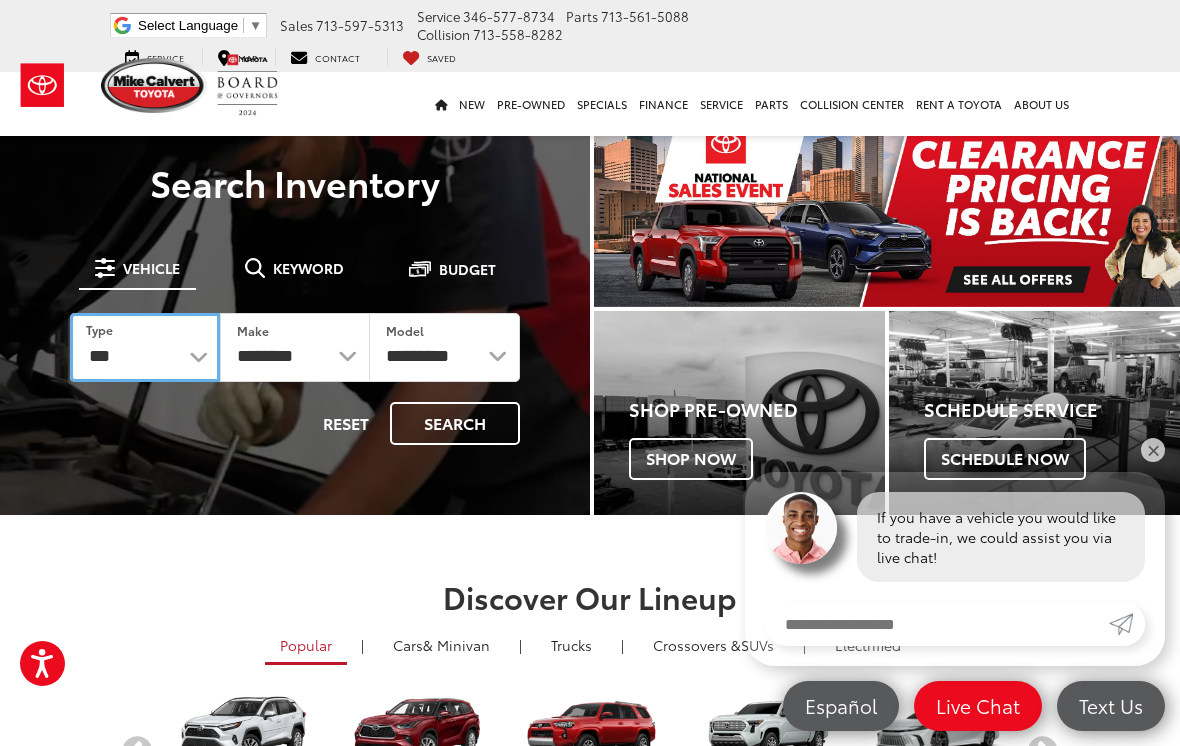select on "******" 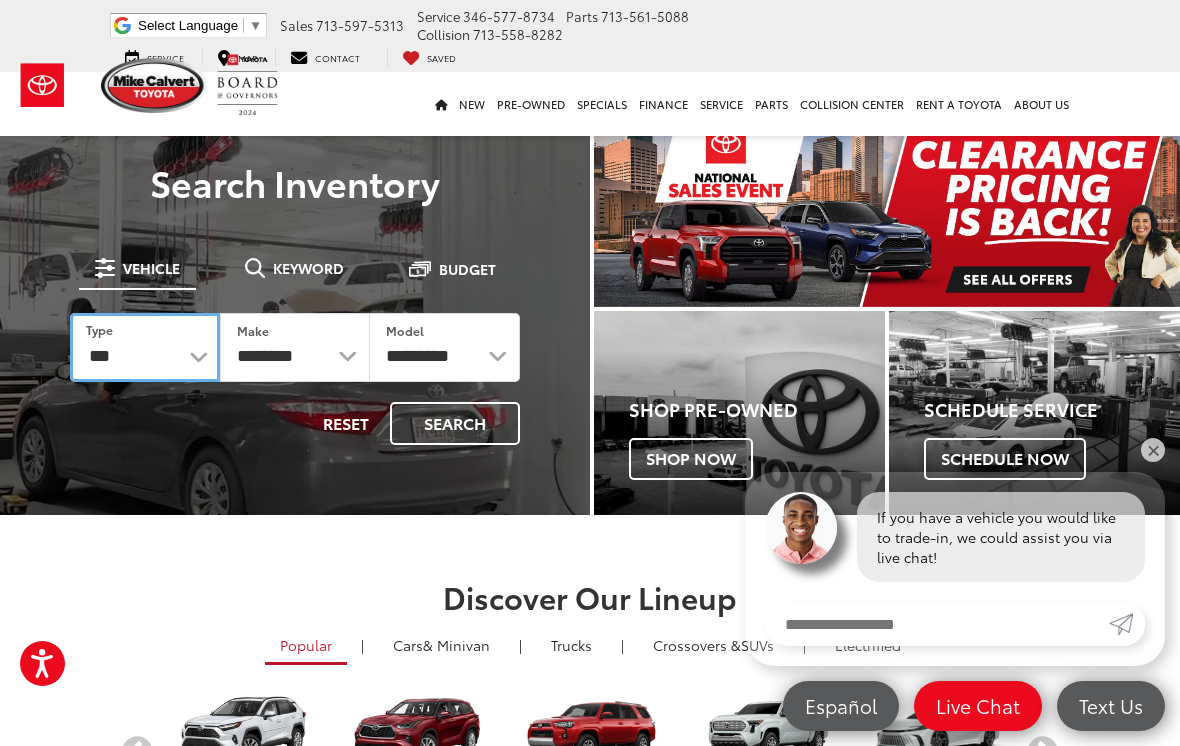 select 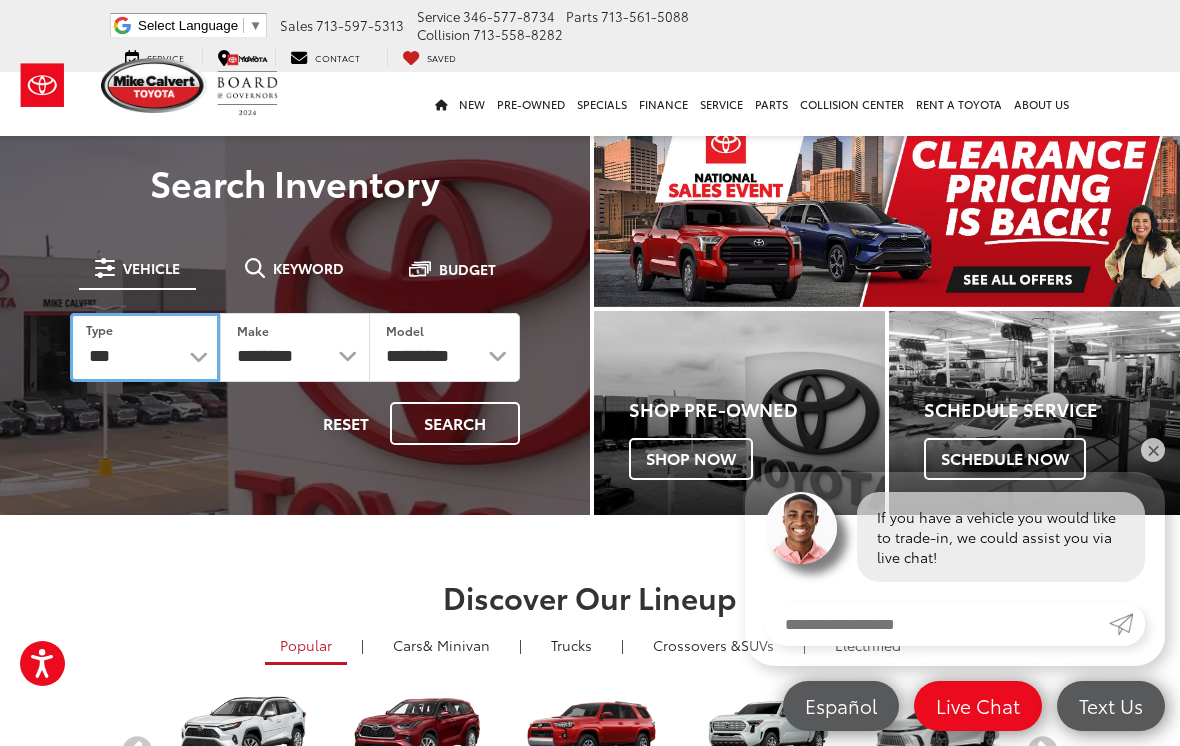 select 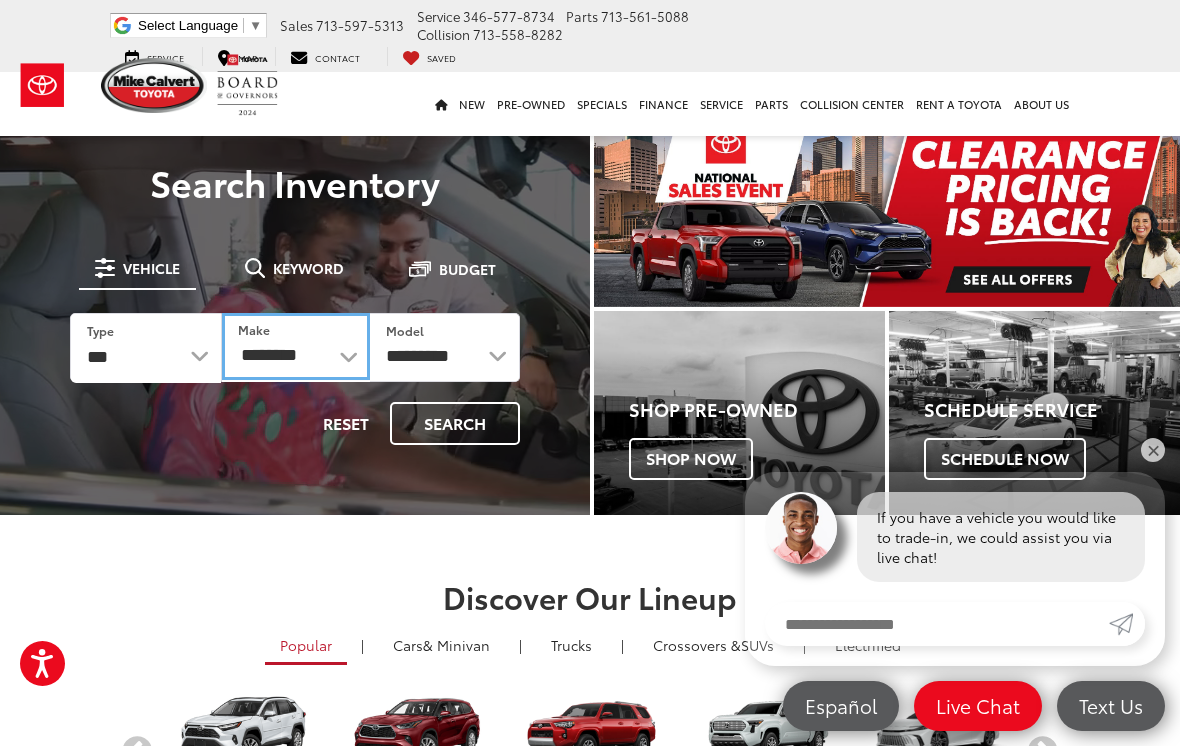 click on "**********" at bounding box center [296, 346] 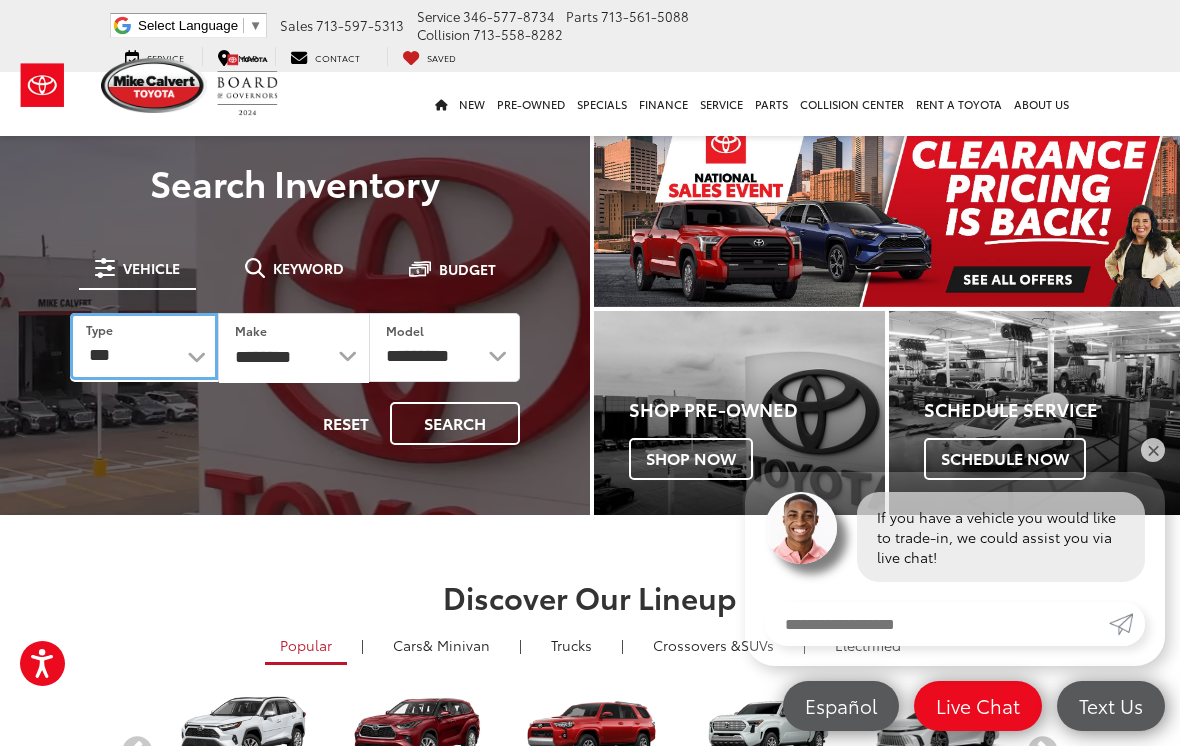 click on "***
***
****
*********" at bounding box center (144, 346) 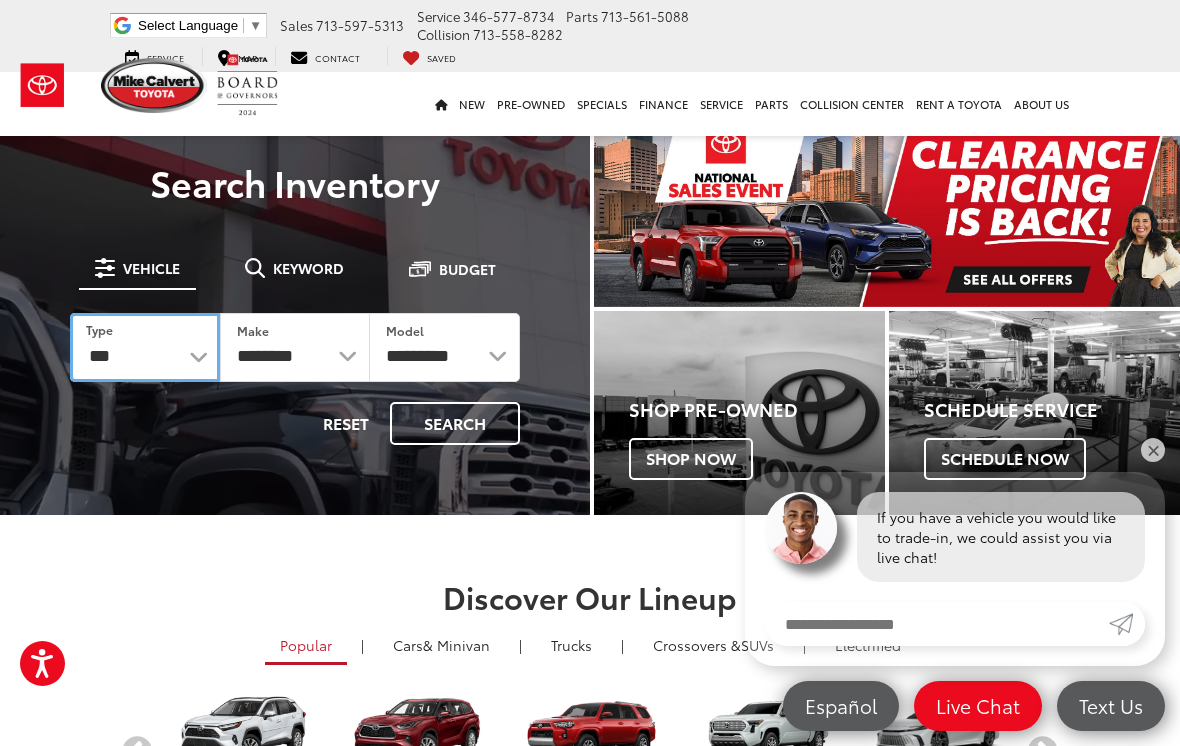 click on "***
***
****
*********" at bounding box center [145, 347] 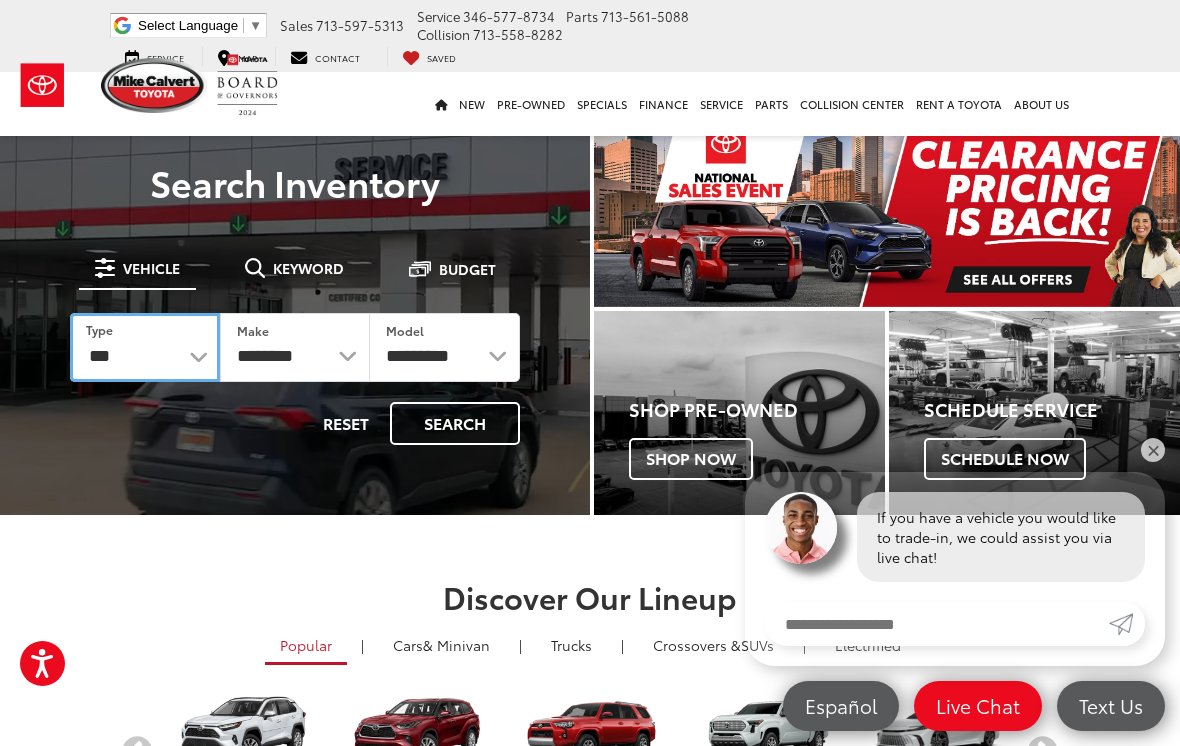 select on "********" 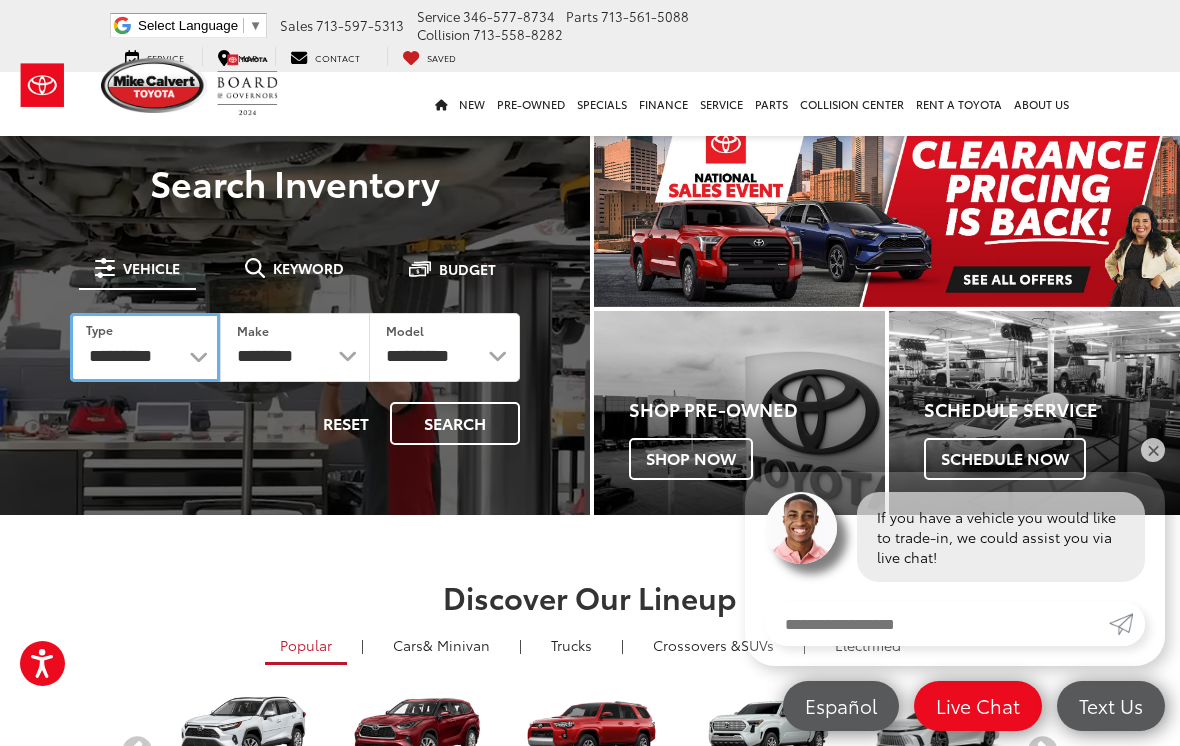 select on "******" 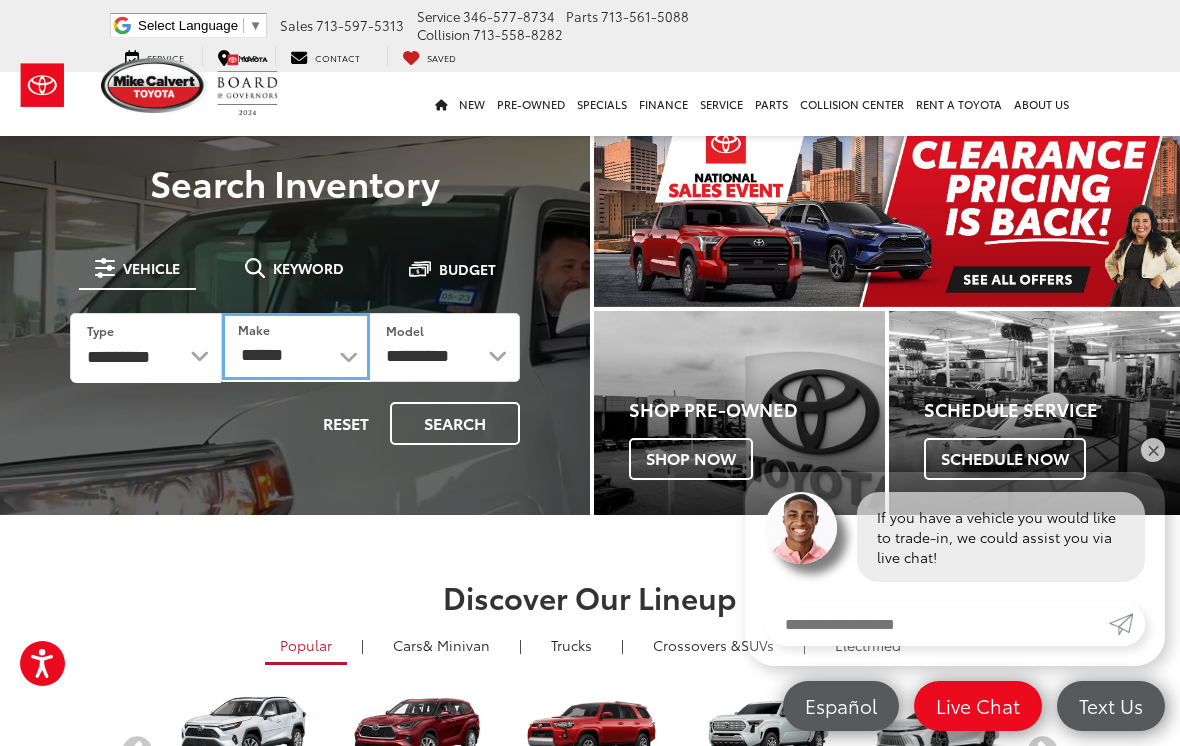 click on "******** ******" at bounding box center [296, 346] 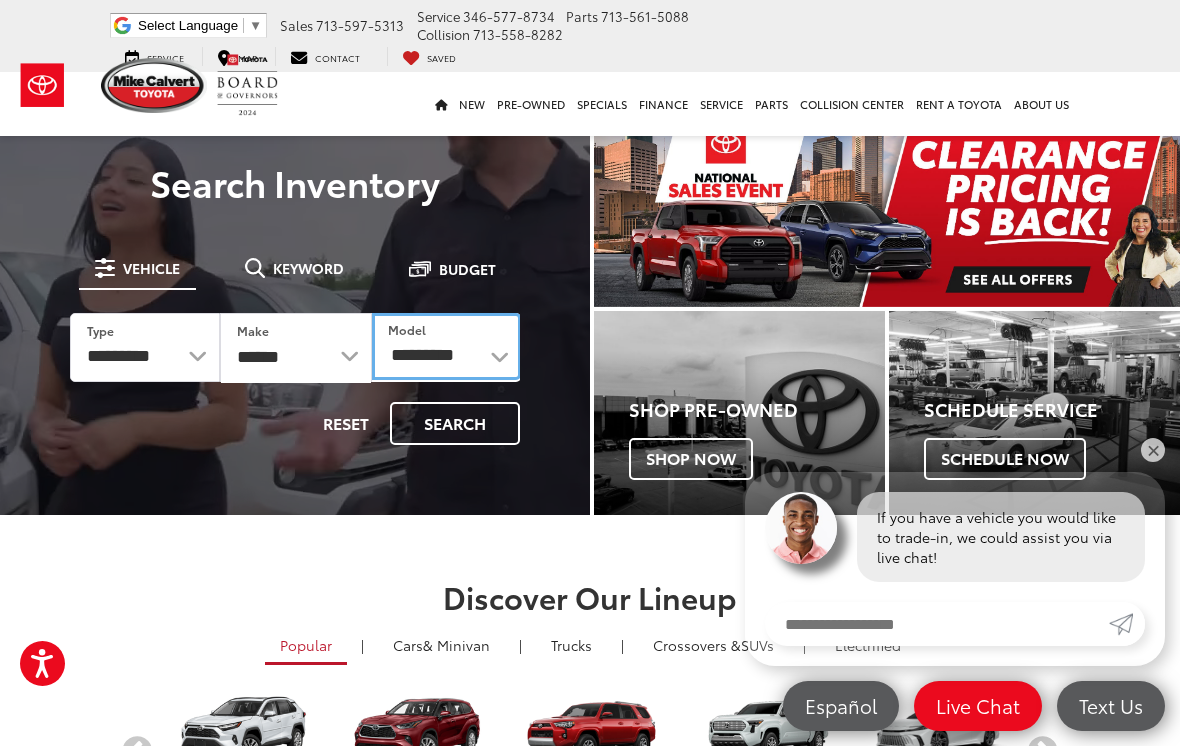 click on "**********" at bounding box center [446, 346] 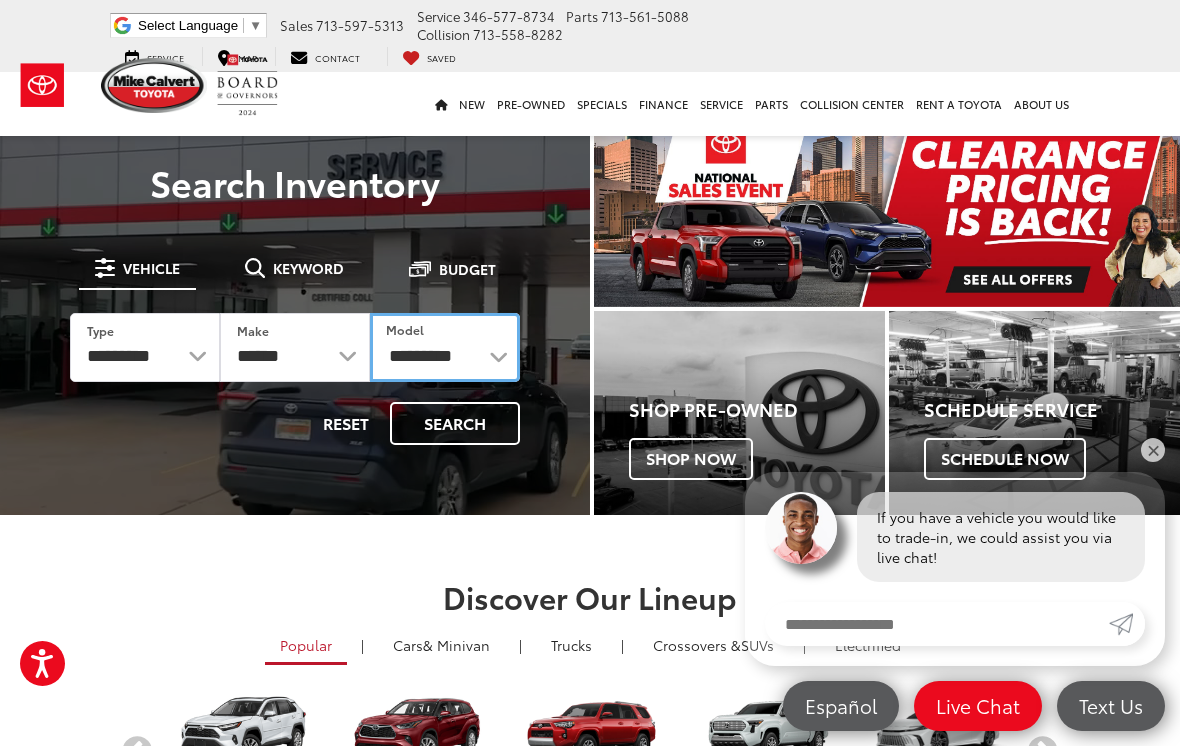 click on "**********" at bounding box center (445, 347) 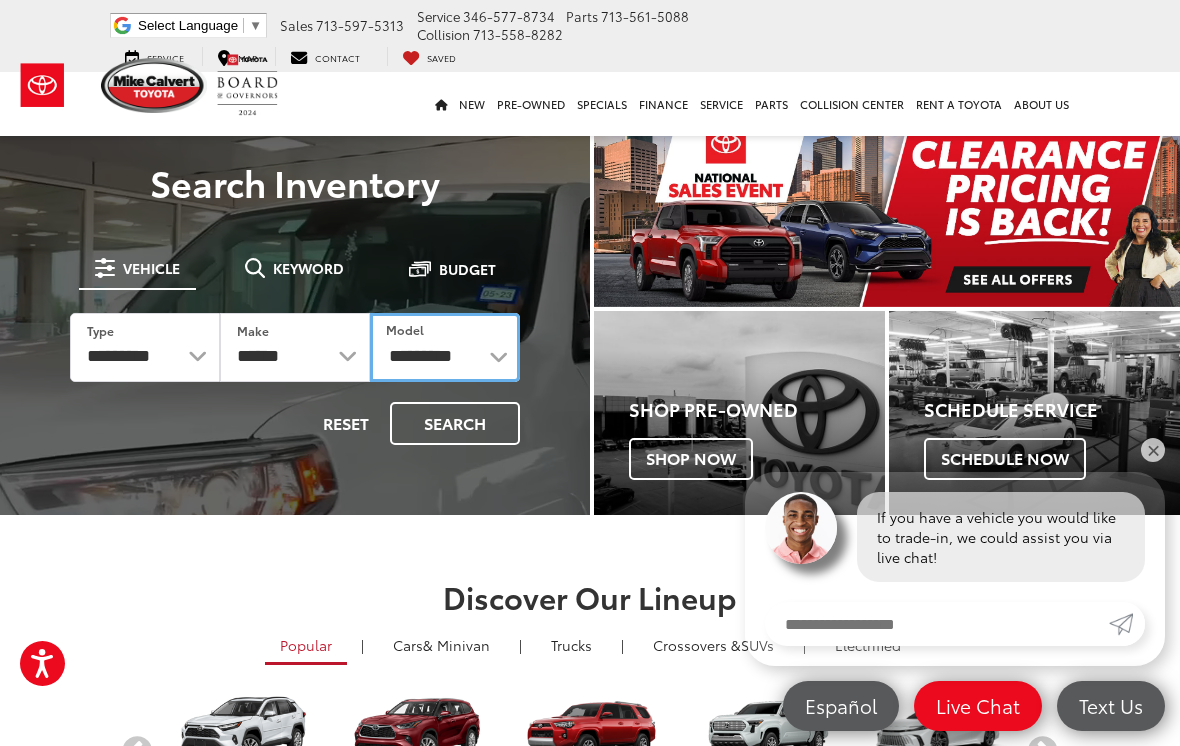 select on "******" 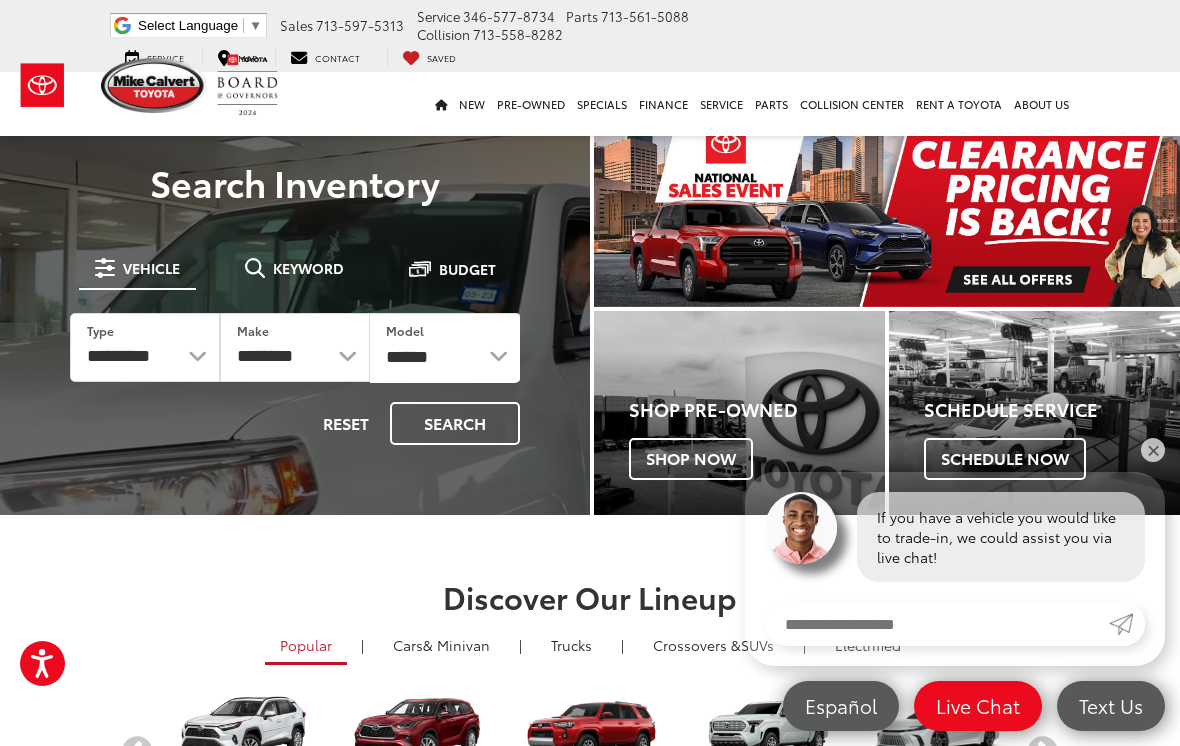 click on "Search" at bounding box center [455, 423] 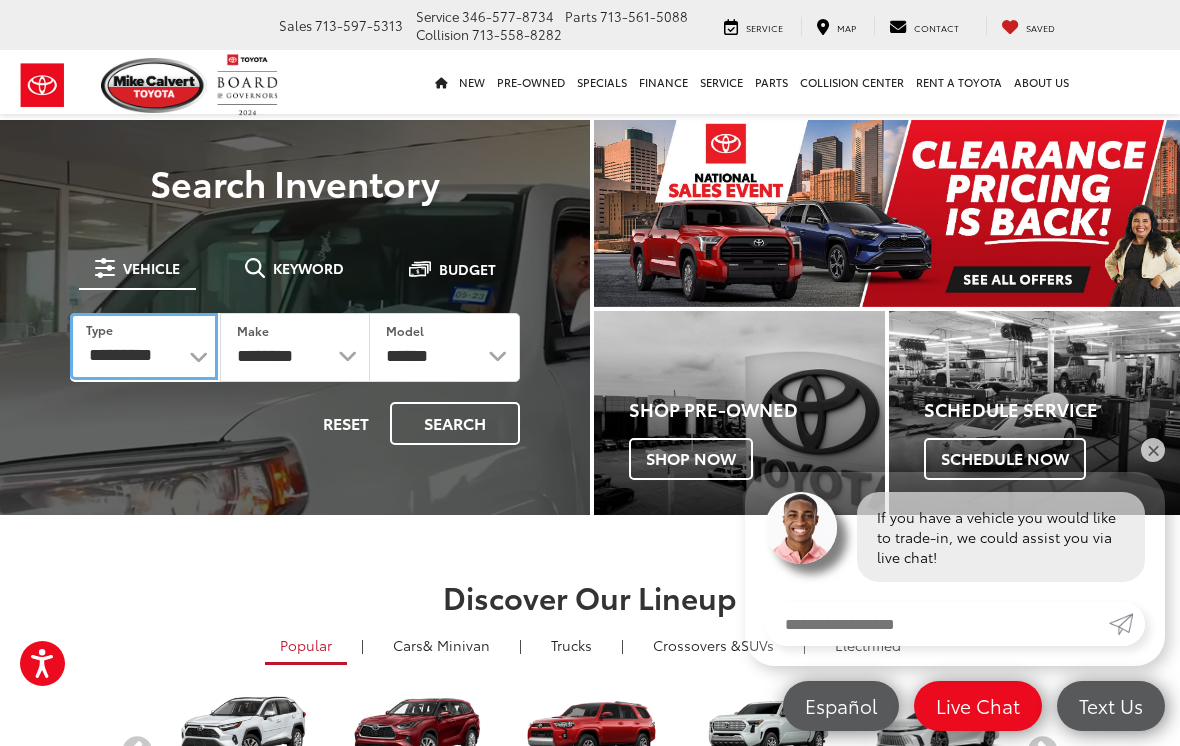 click on "***
***
****
*********" at bounding box center [144, 346] 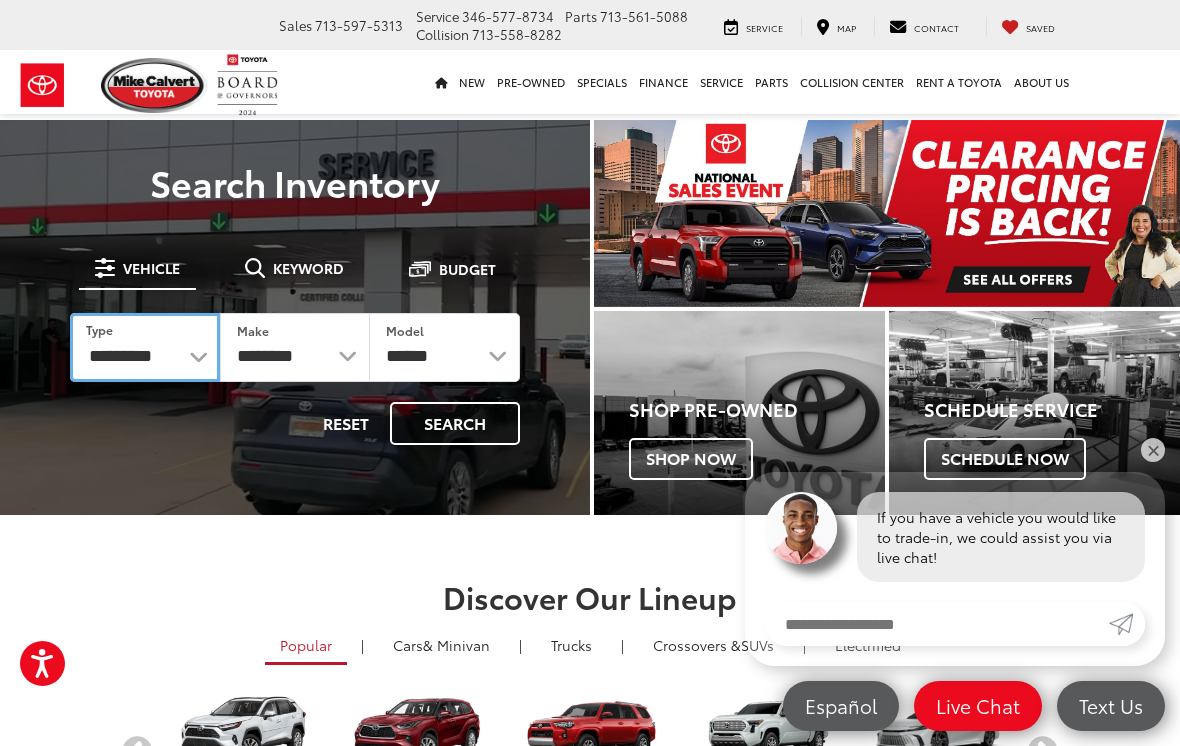 select on "******" 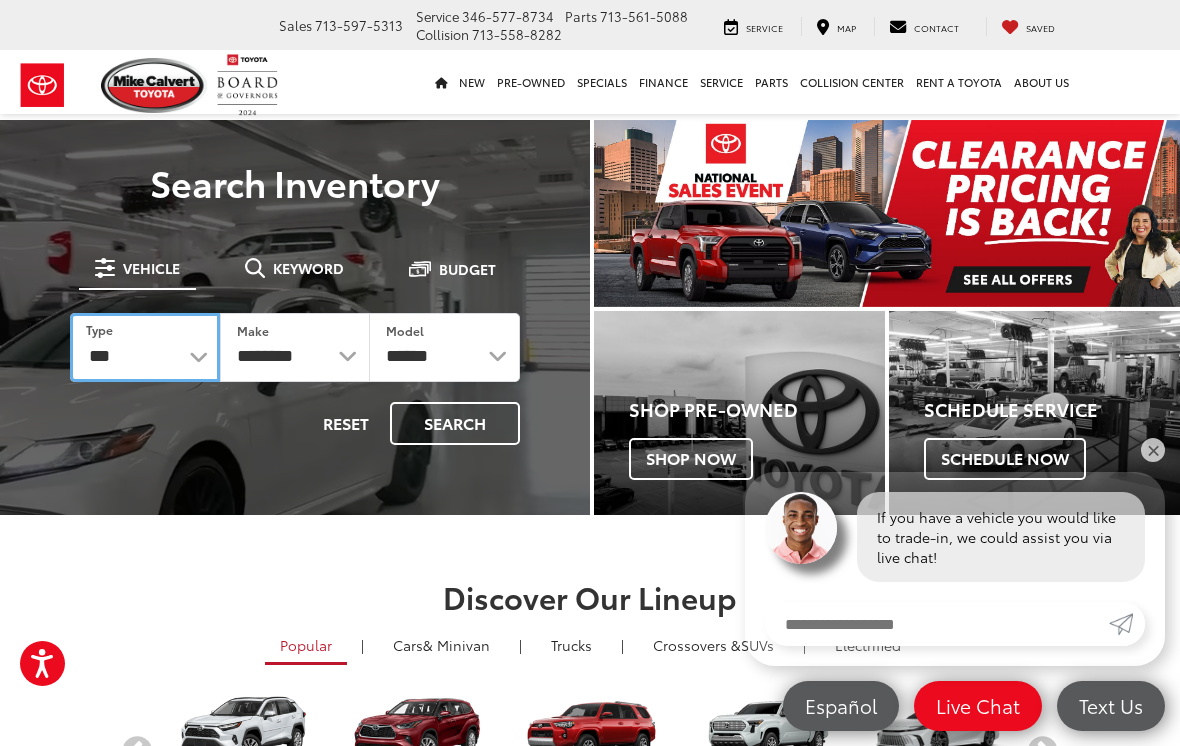 select 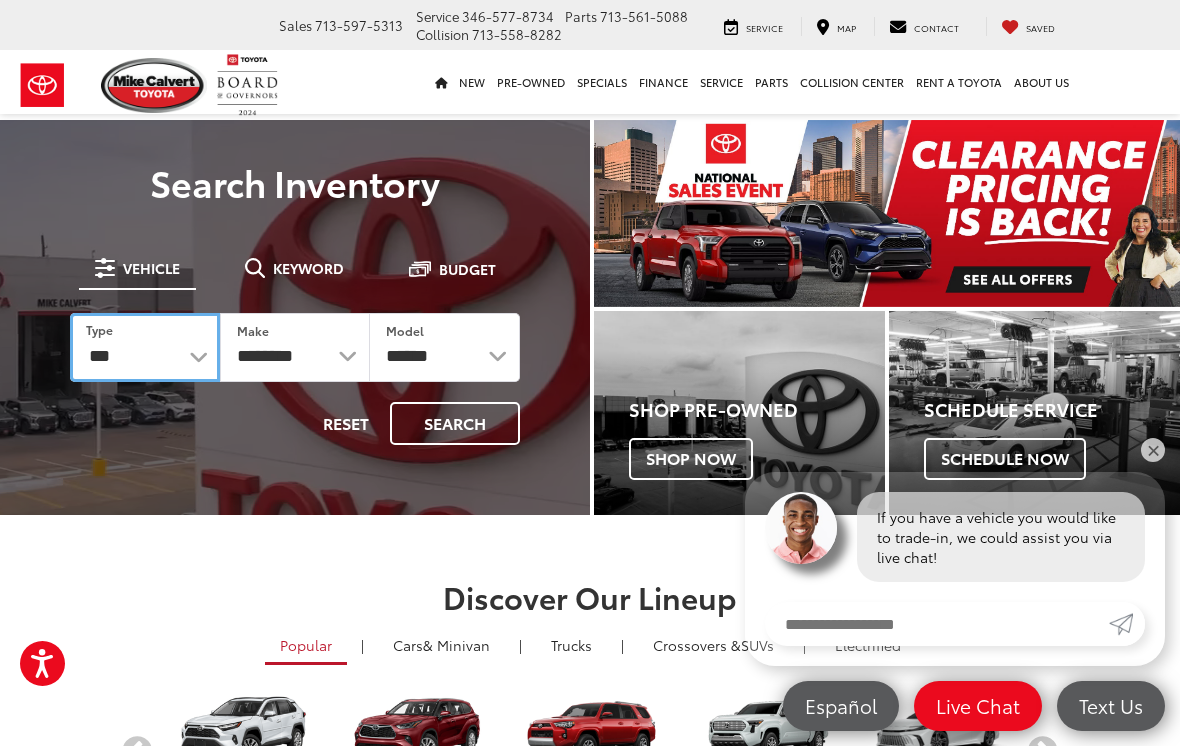 select 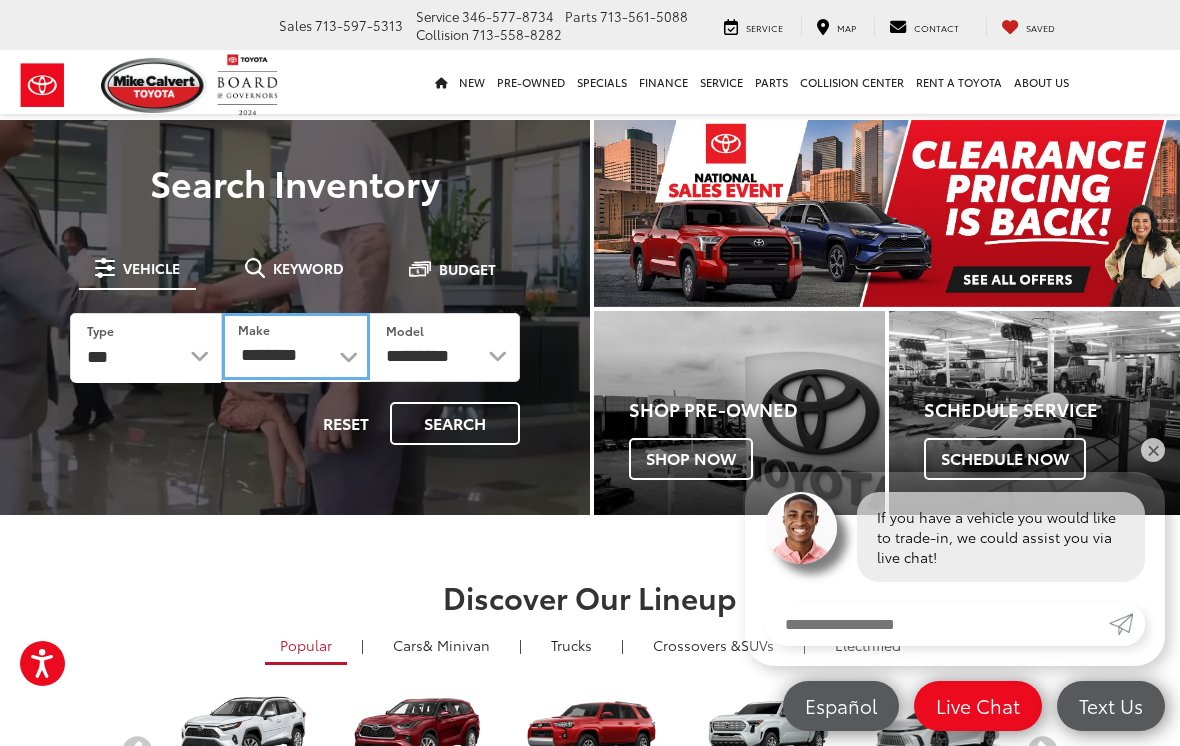 click on "**********" at bounding box center (296, 346) 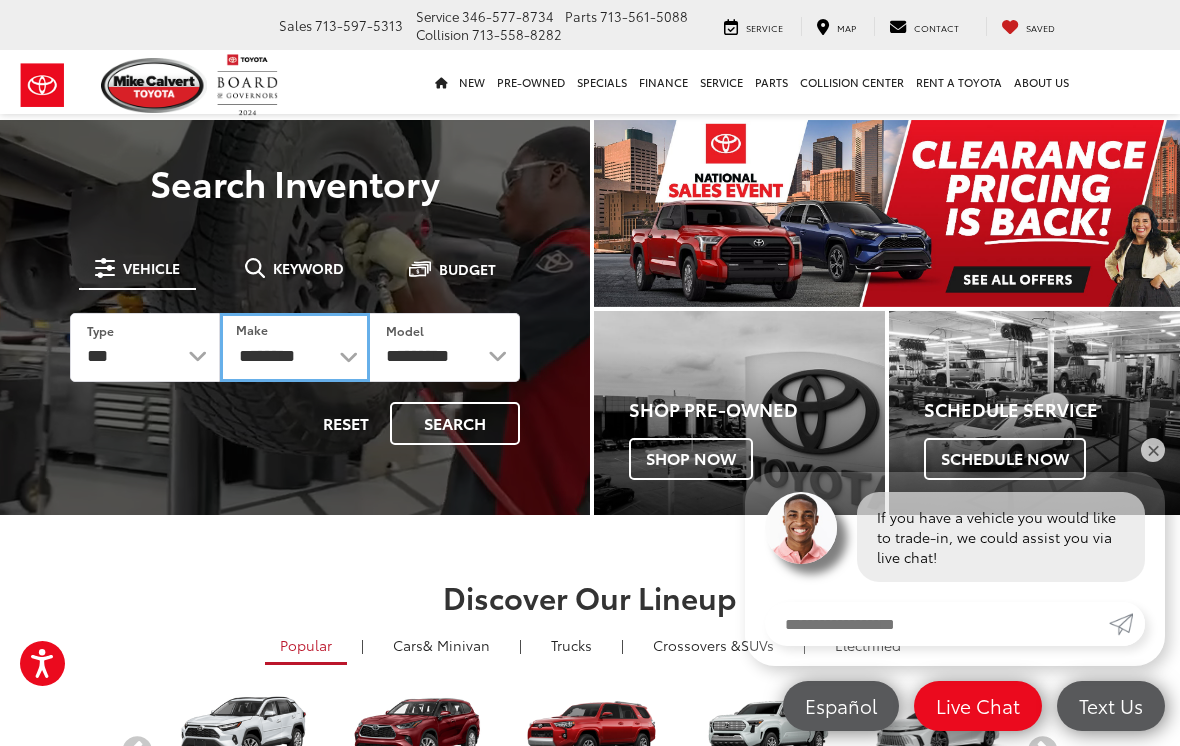 select on "******" 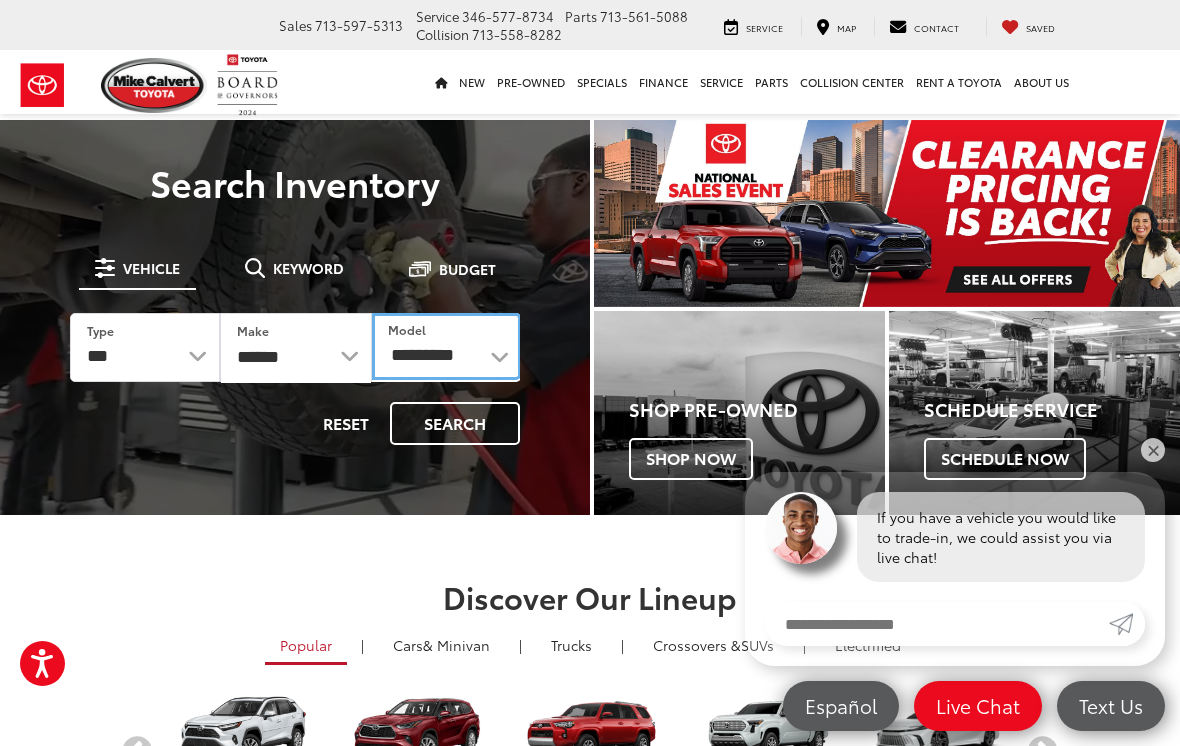 click on "**********" at bounding box center [446, 346] 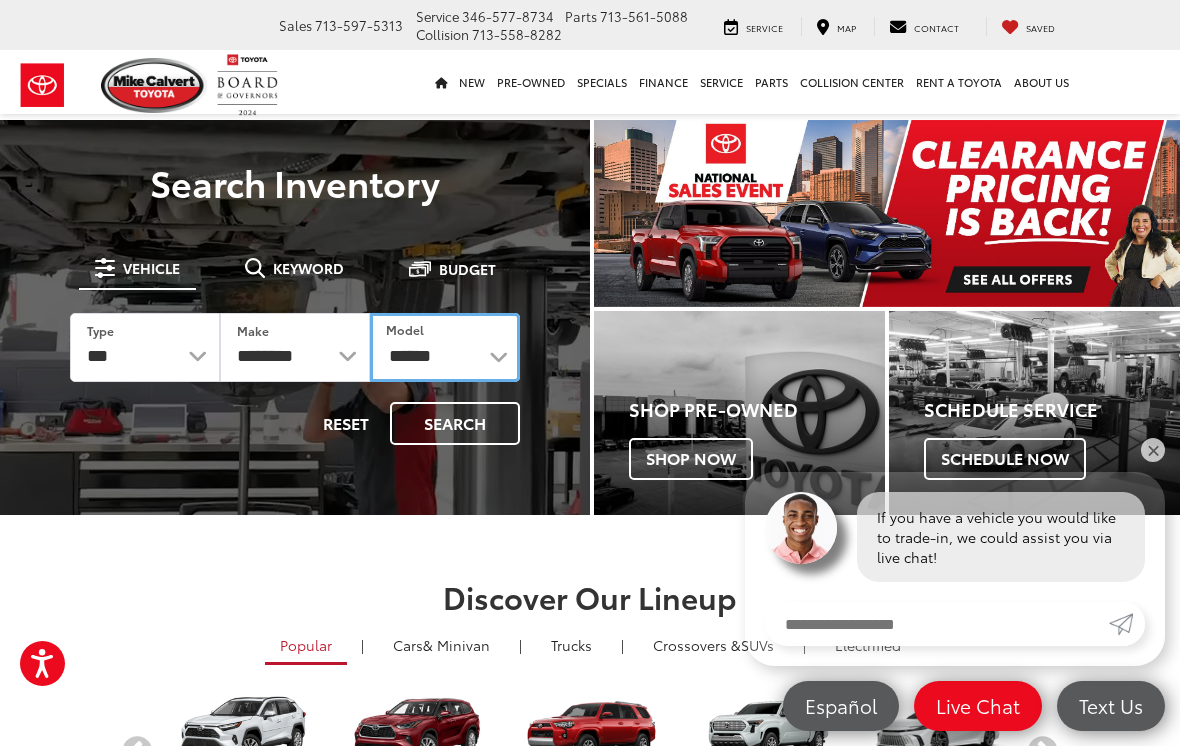 click on "**********" at bounding box center (445, 347) 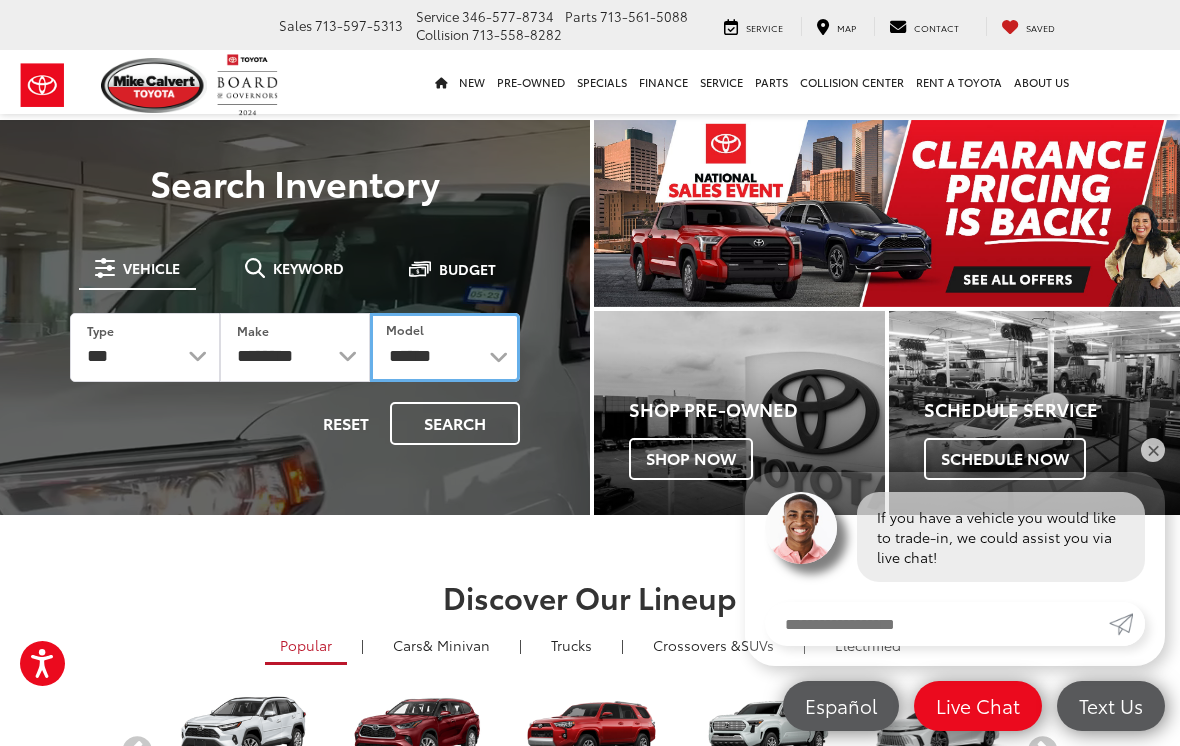select on "**********" 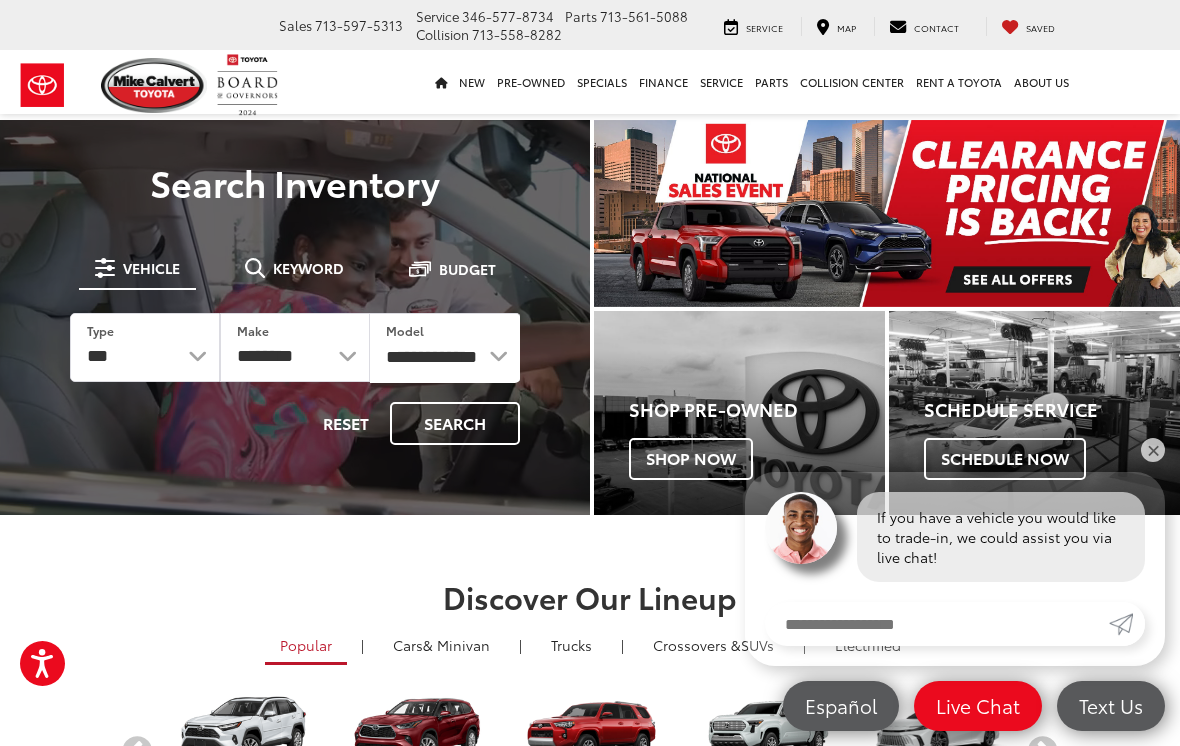 click on "Search" at bounding box center [455, 423] 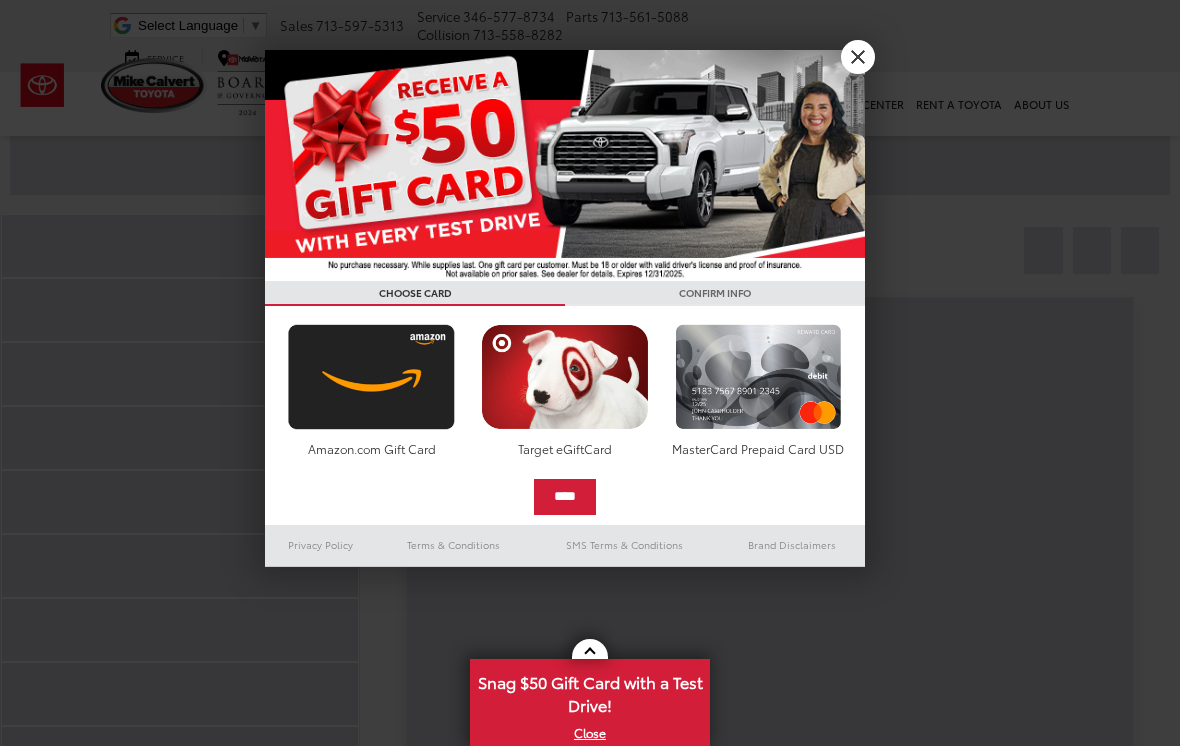 scroll, scrollTop: 0, scrollLeft: 0, axis: both 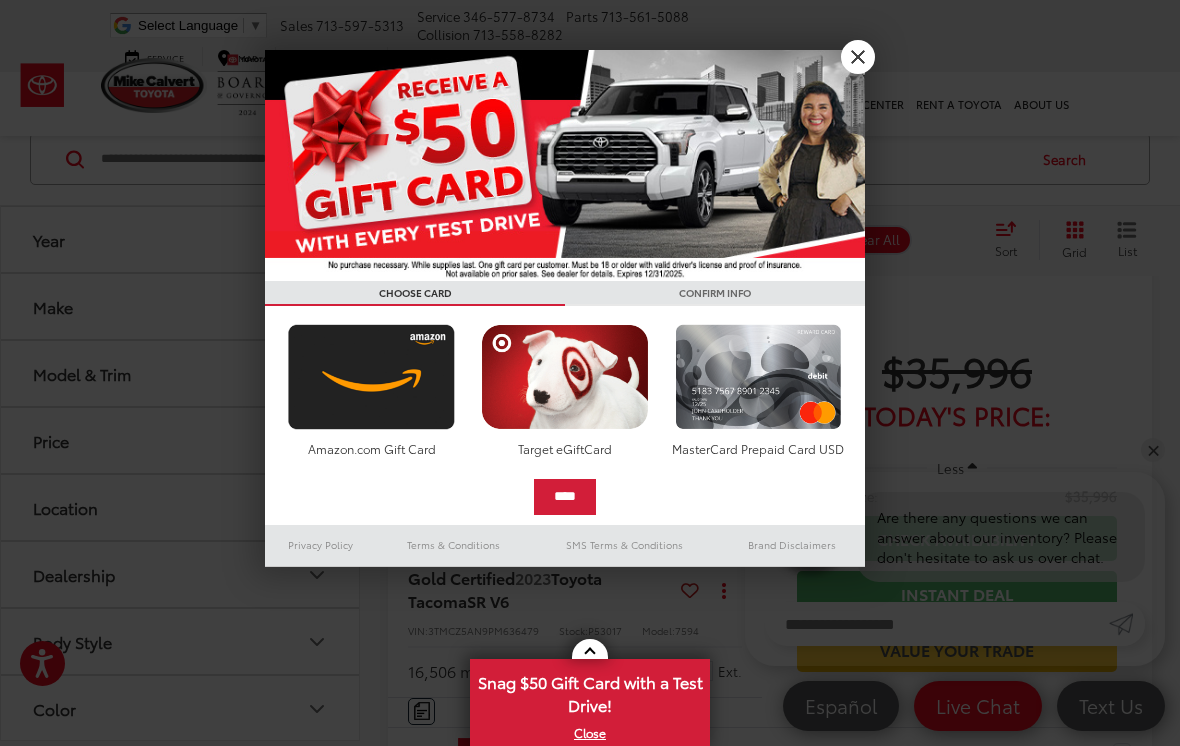 click on "X" at bounding box center (858, 57) 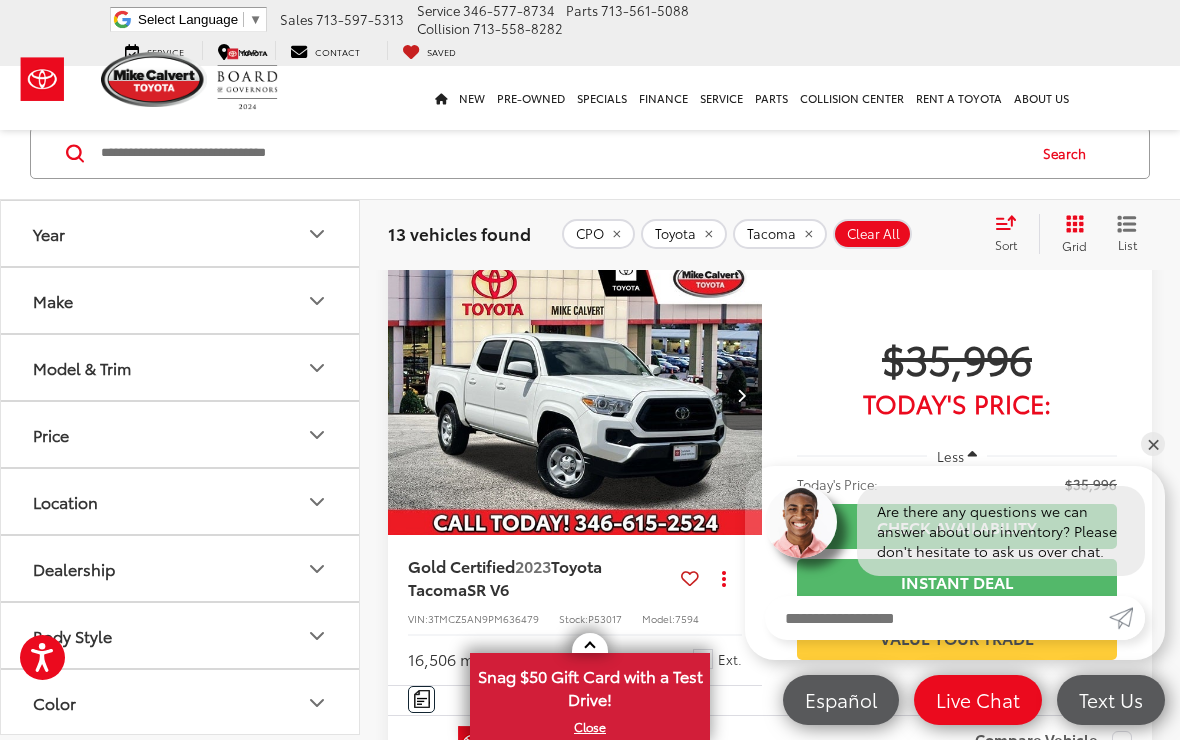 scroll, scrollTop: 28, scrollLeft: 0, axis: vertical 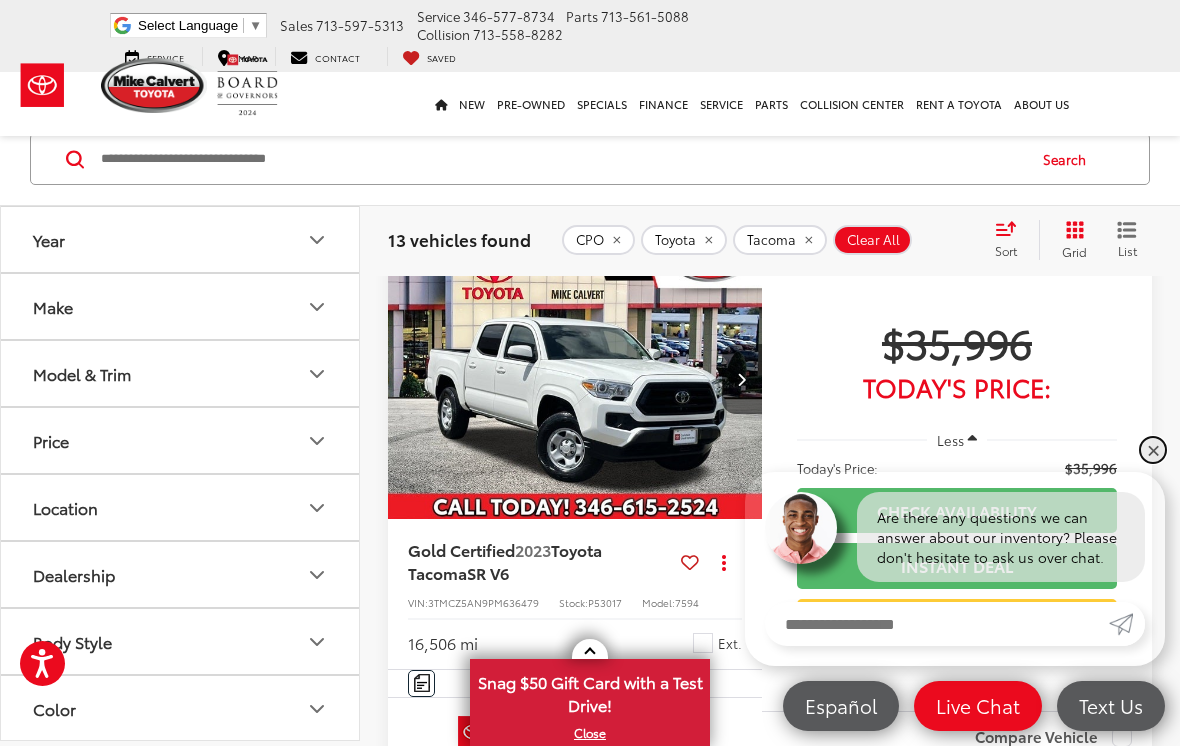 click on "✕" at bounding box center [1153, 450] 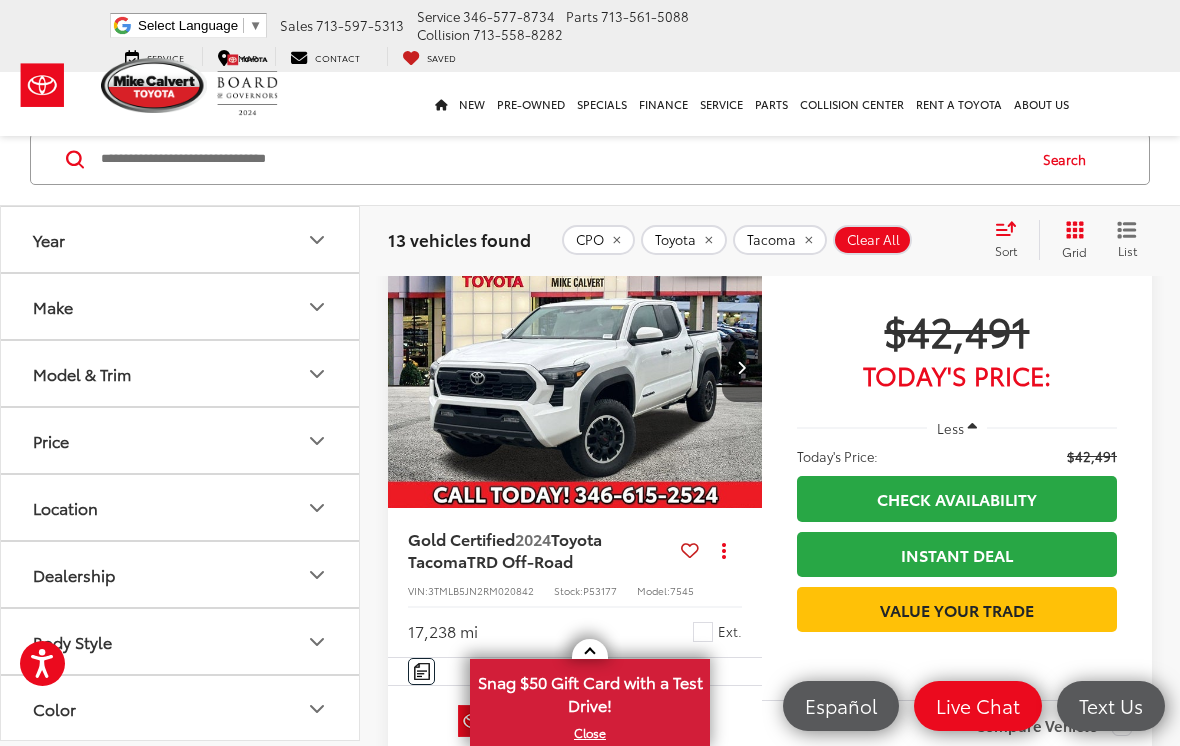 scroll, scrollTop: 4164, scrollLeft: 0, axis: vertical 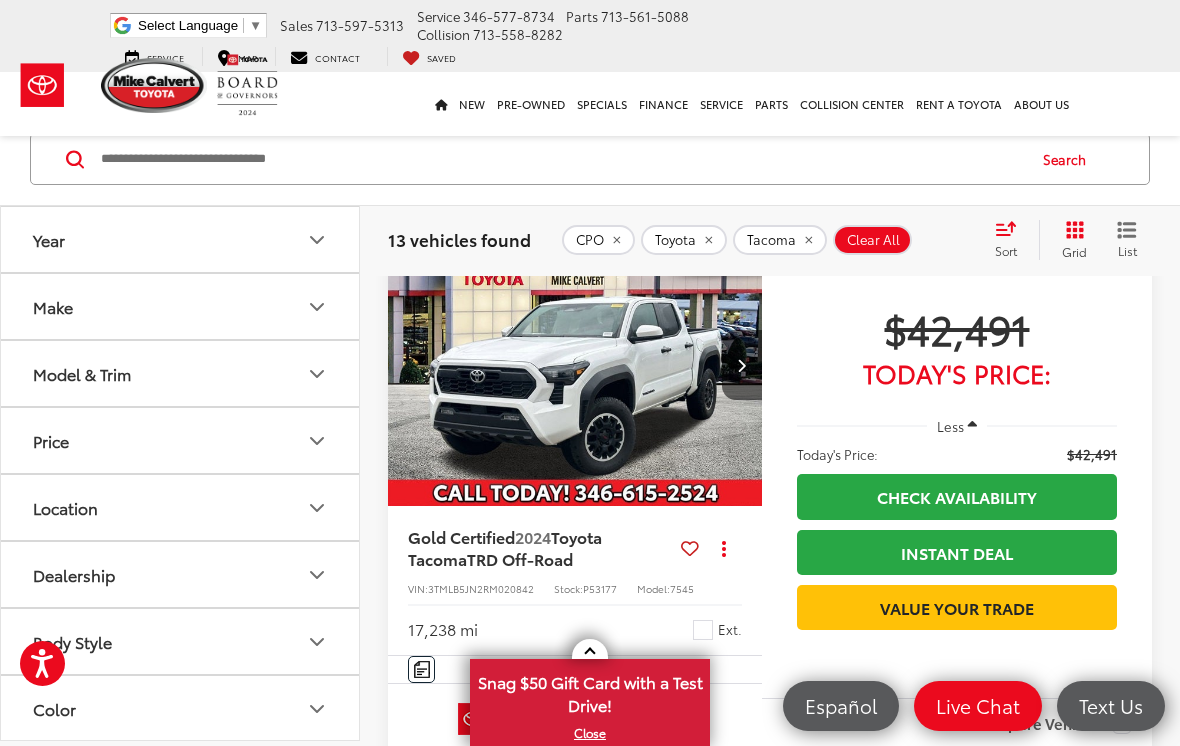 click on "Make" at bounding box center [181, 306] 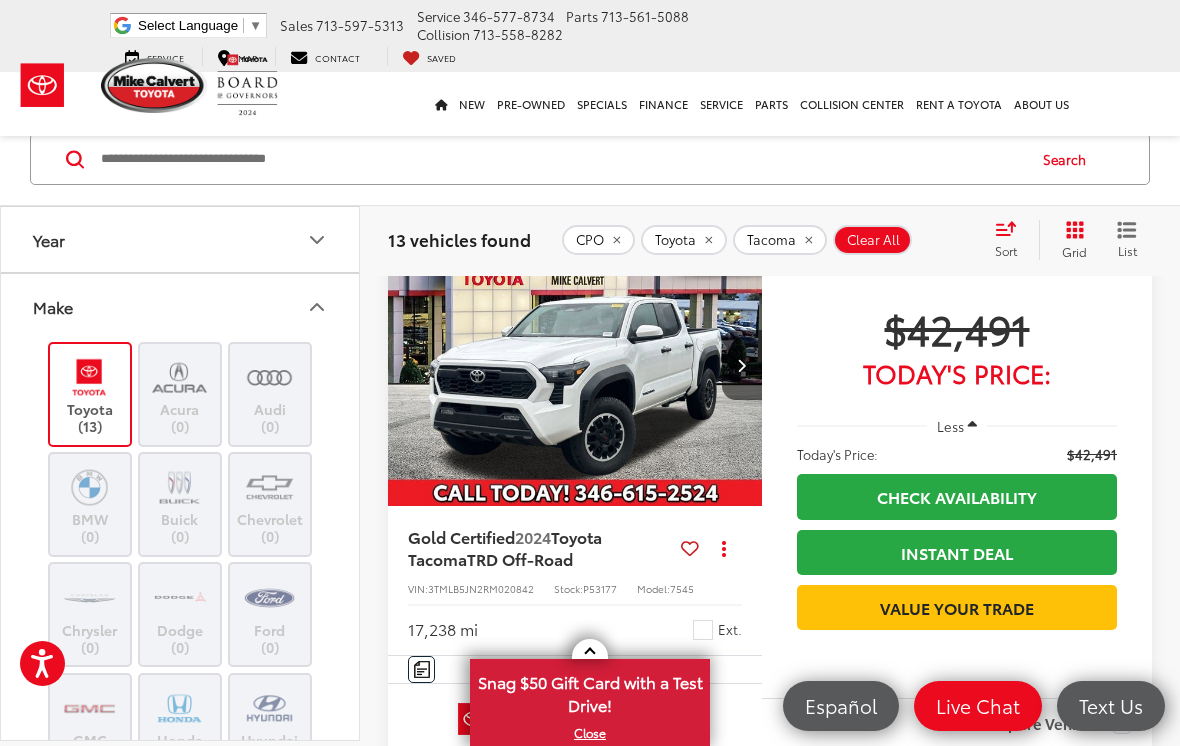 click on "Make" at bounding box center [181, 306] 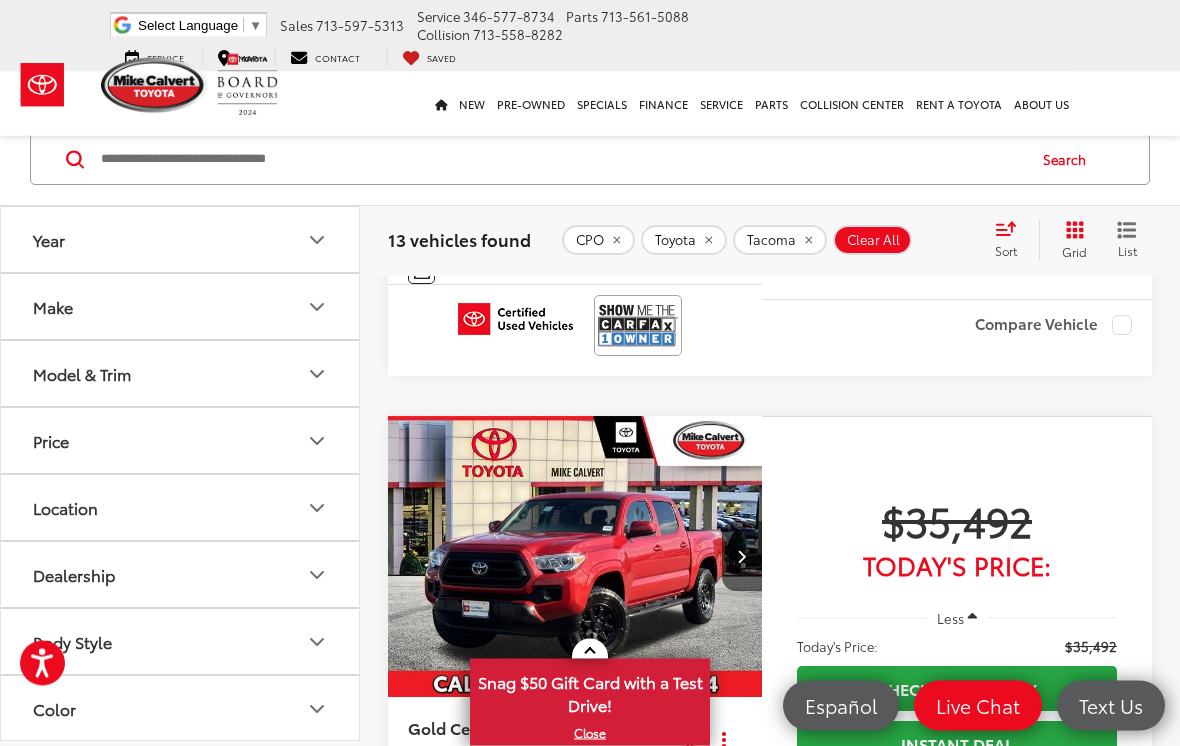 scroll, scrollTop: 3376, scrollLeft: 0, axis: vertical 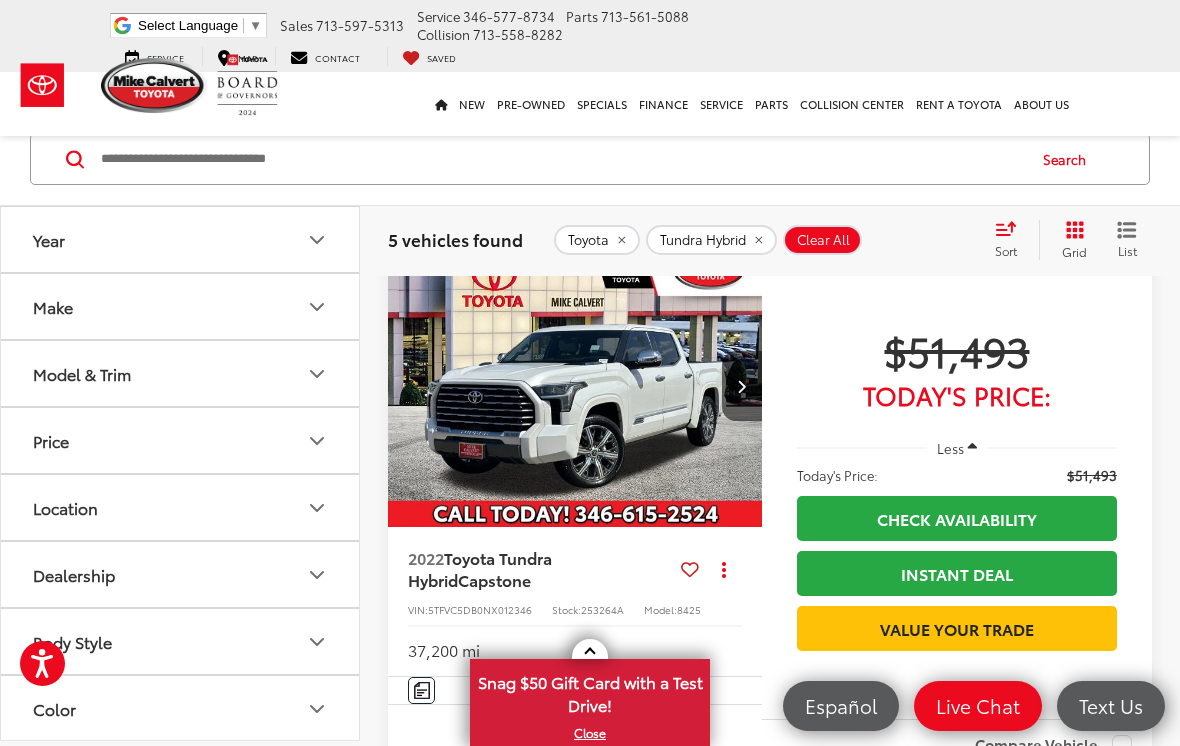 click at bounding box center (575, 387) 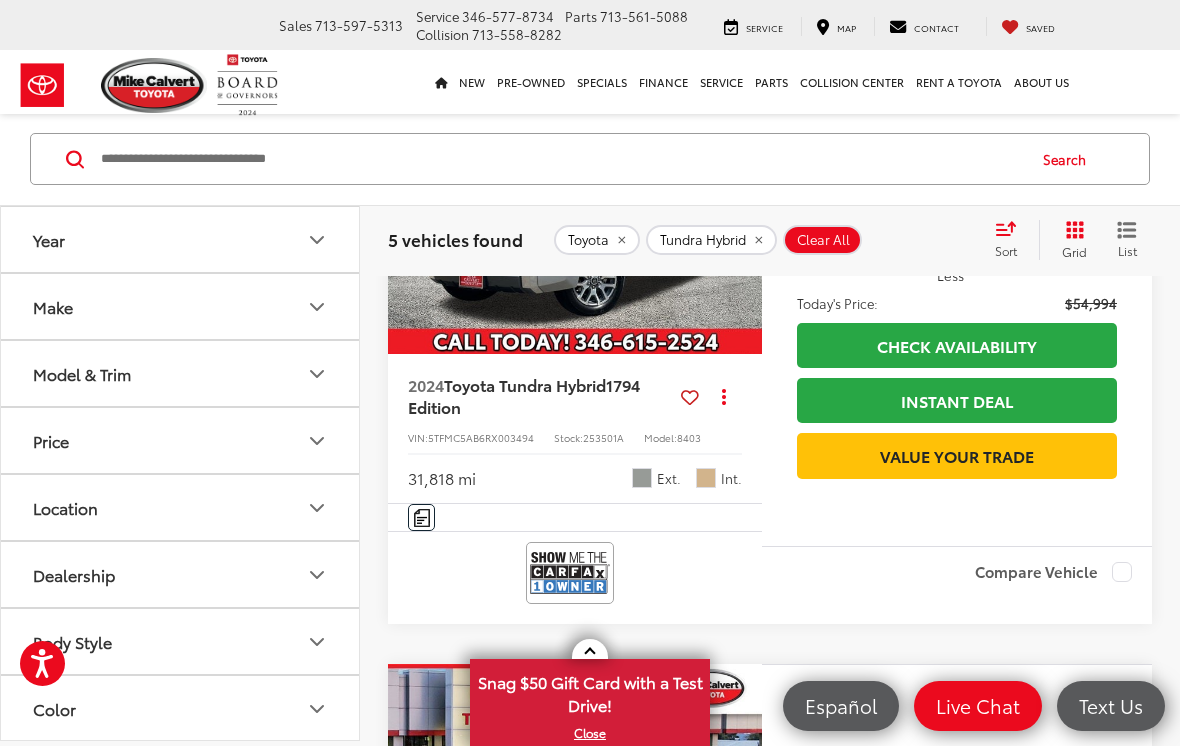 scroll, scrollTop: 1945, scrollLeft: 0, axis: vertical 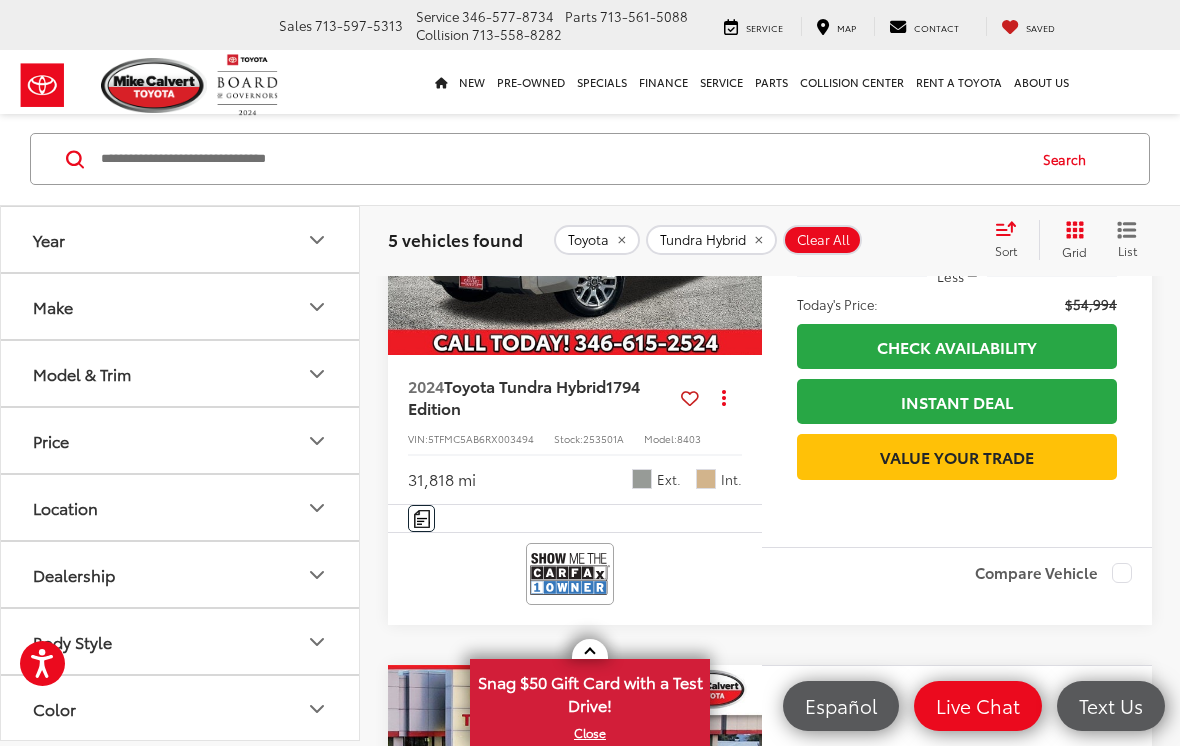 click on "Model & Trim" at bounding box center (181, 373) 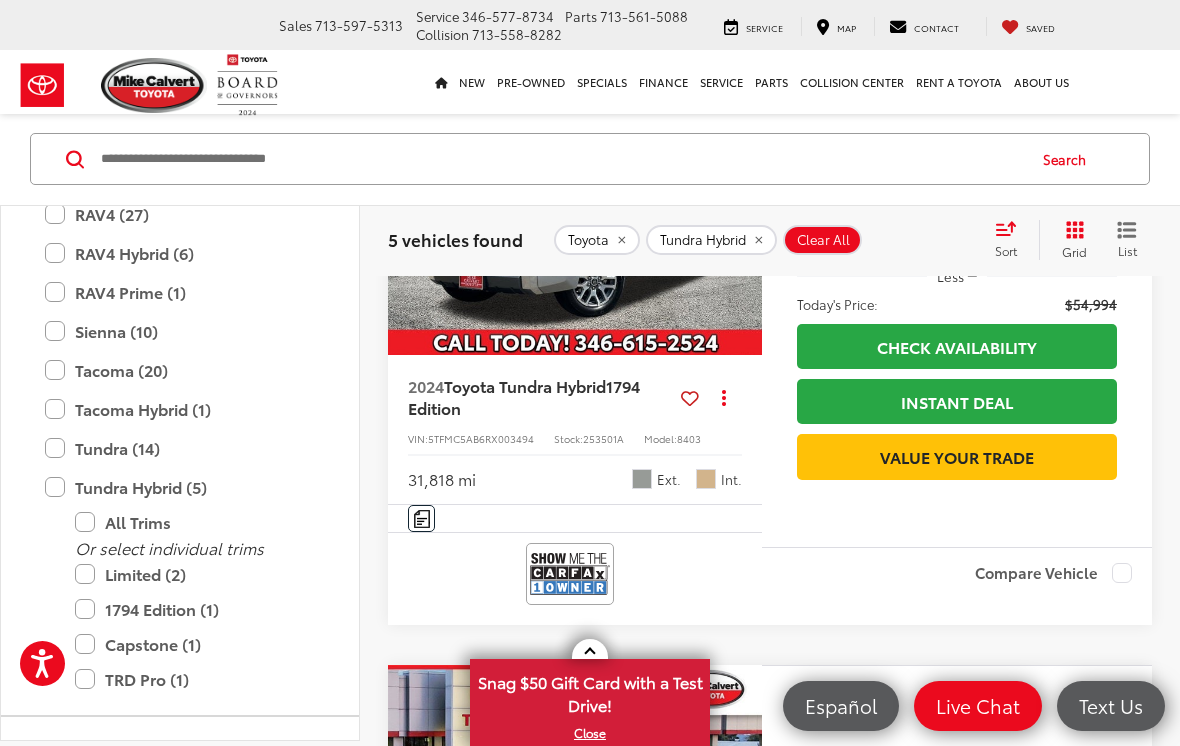 scroll, scrollTop: 734, scrollLeft: 0, axis: vertical 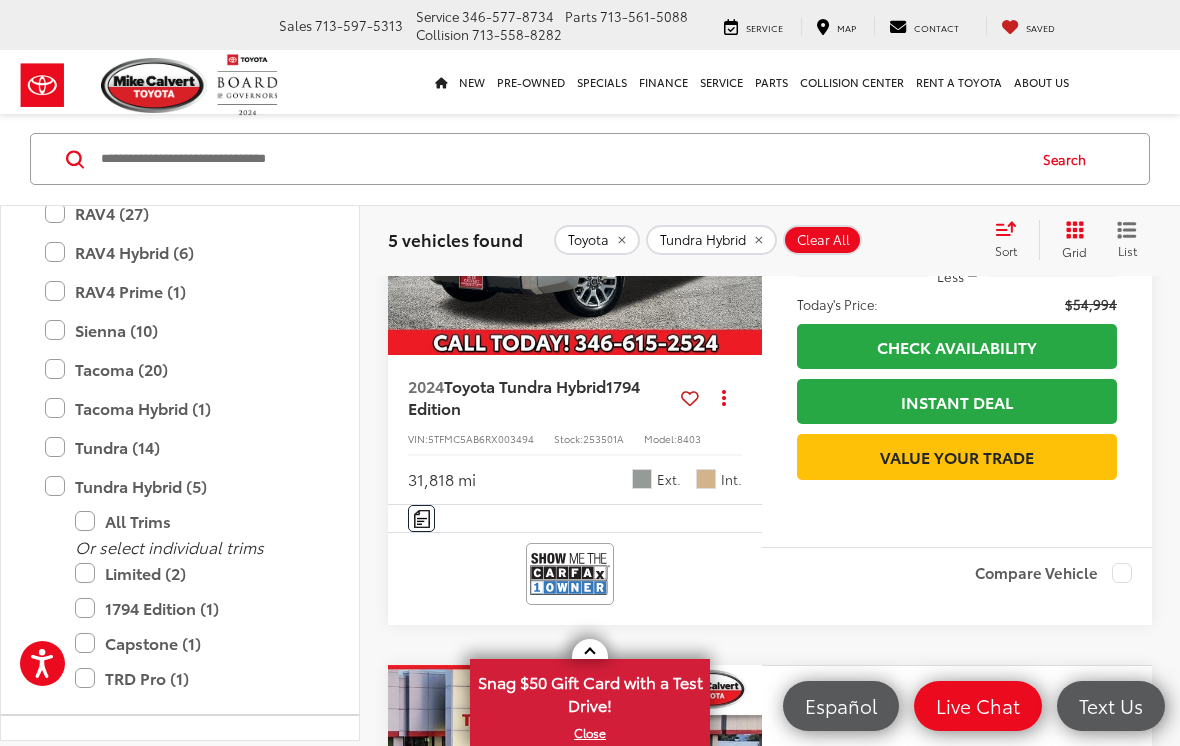 click on "Tundra Hybrid (5)" at bounding box center [180, 486] 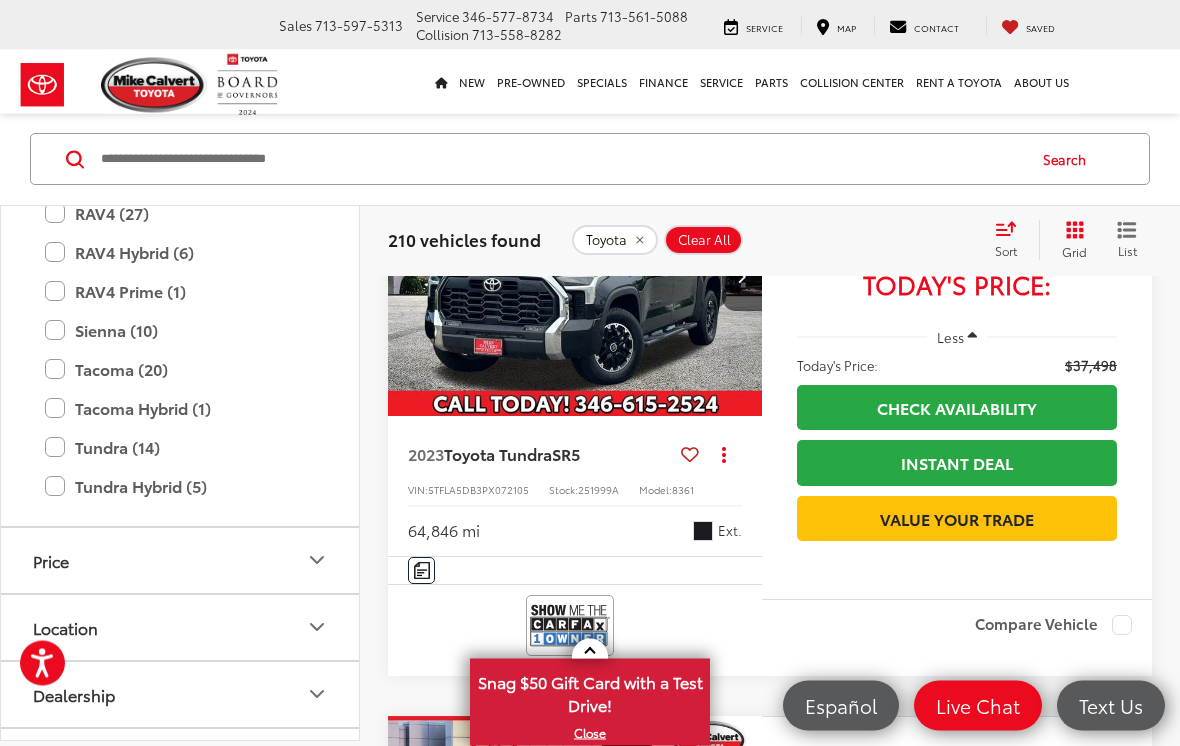 scroll, scrollTop: 719, scrollLeft: 0, axis: vertical 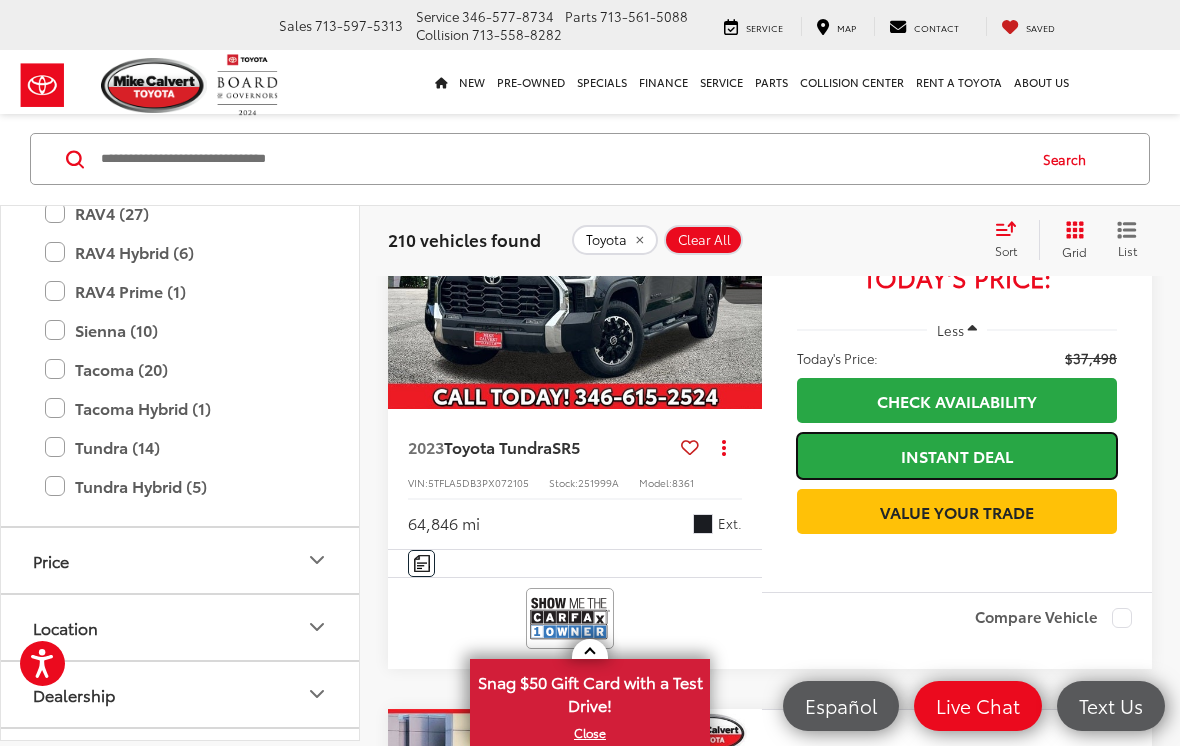 click on "Instant Deal" at bounding box center (957, 455) 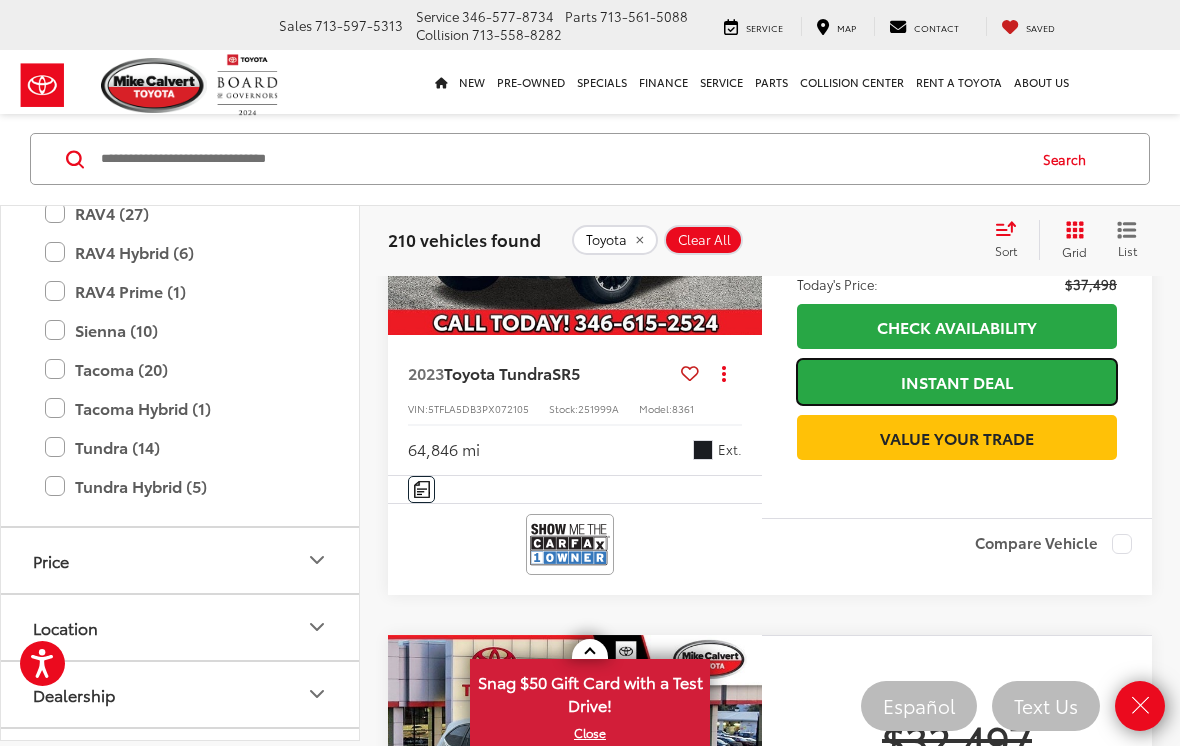 scroll, scrollTop: 792, scrollLeft: 0, axis: vertical 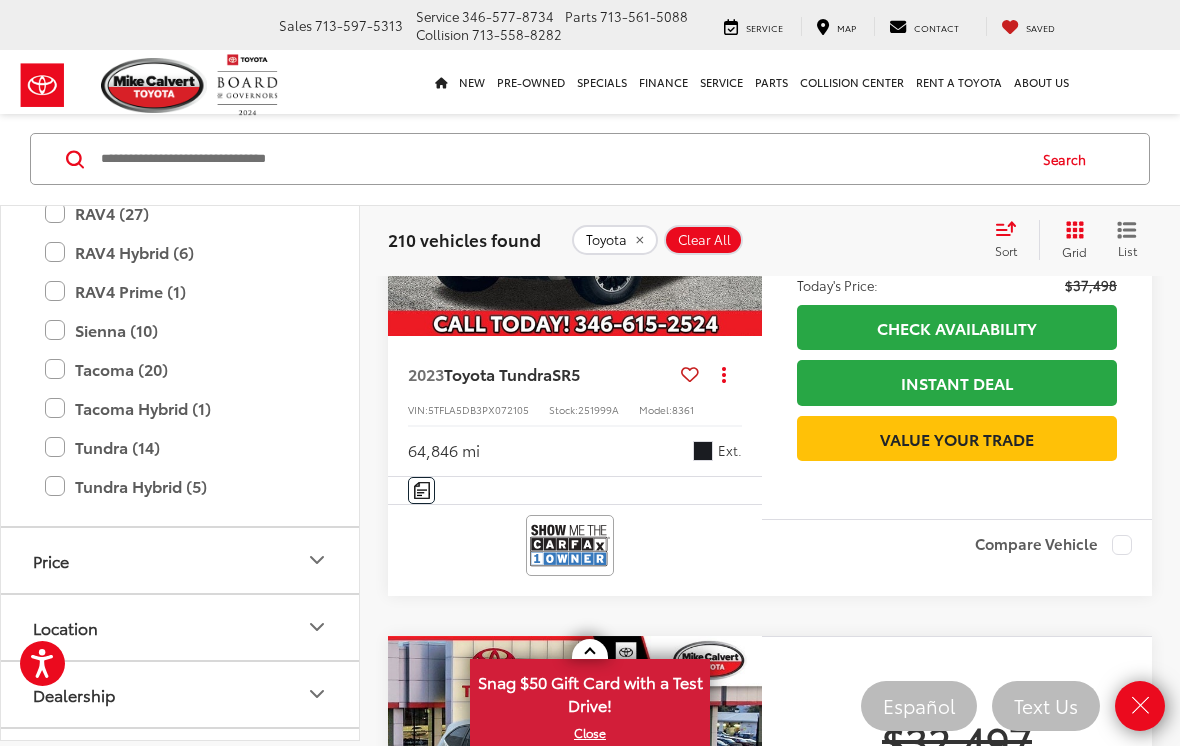 click on "210 vehicles found Toyota Clear All + 0 test Sort Price:  High to Low Price:  Low to High Year:  High to Low Year:  Low to High Mileage:  High to Low Mileage:  Low to High Distance:  Near to Far Distance:  Far to Near Featured Vehicles Grid List" at bounding box center [770, 240] 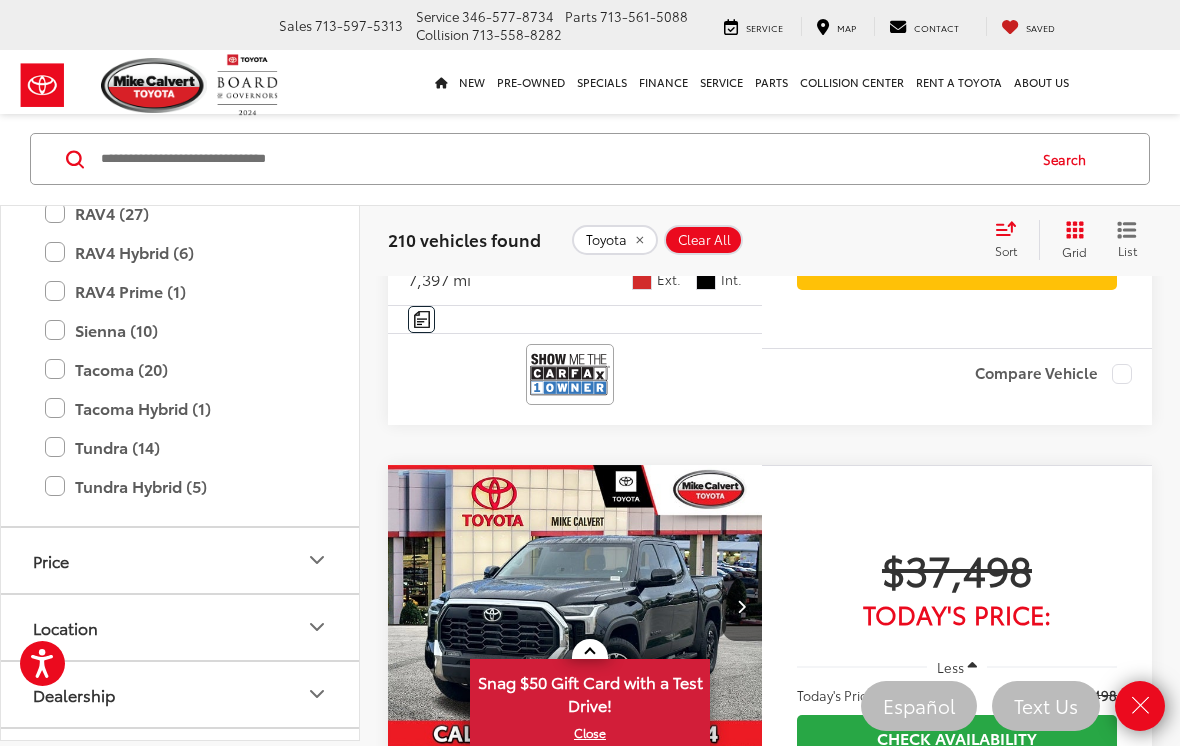 scroll, scrollTop: 378, scrollLeft: 0, axis: vertical 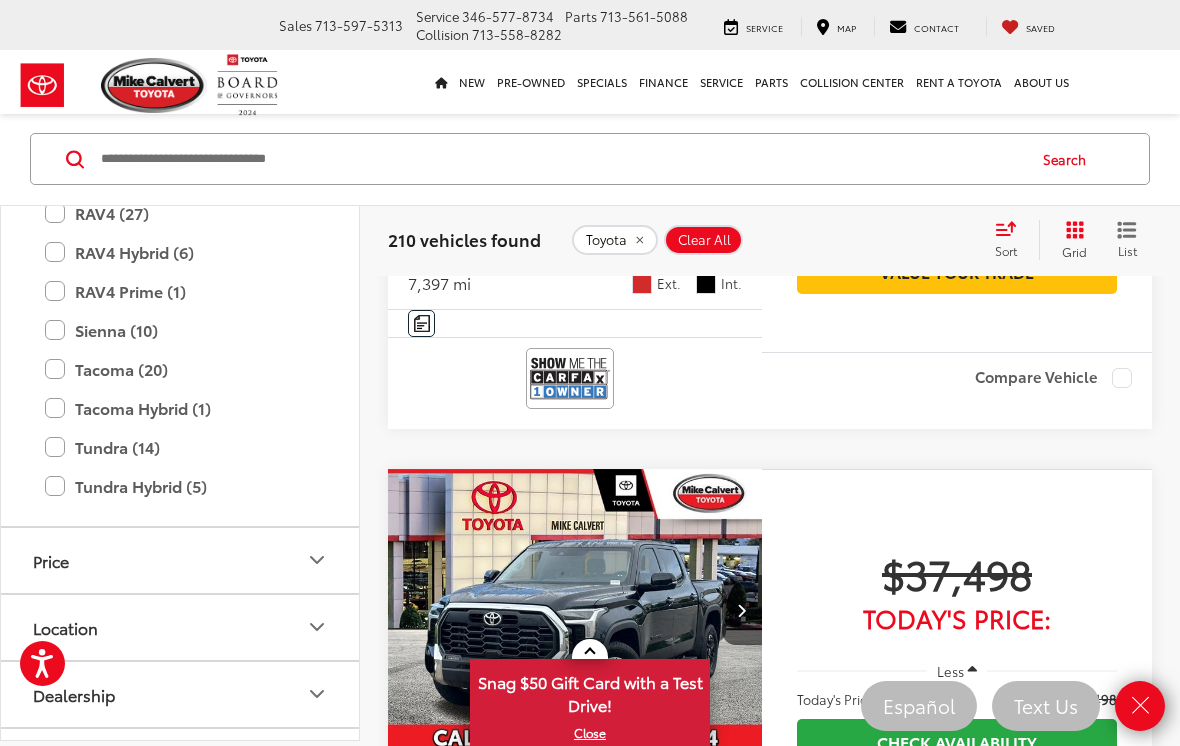 click at bounding box center (575, 610) 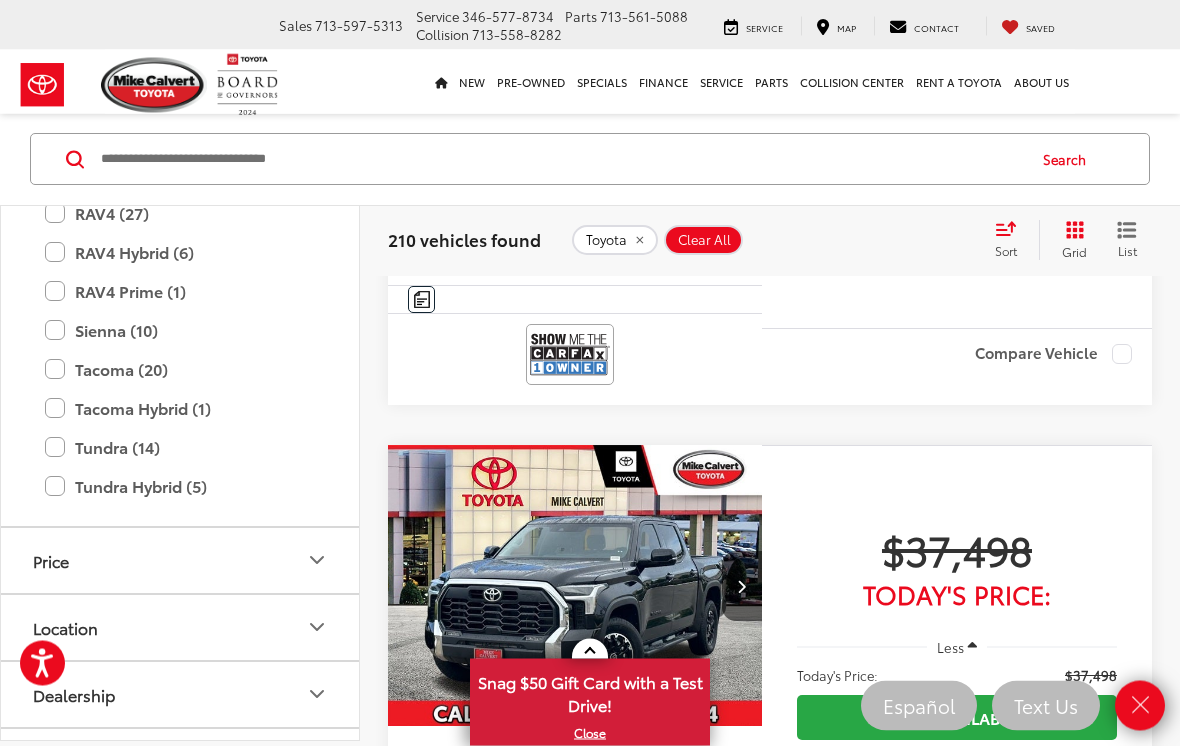 scroll, scrollTop: 395, scrollLeft: 0, axis: vertical 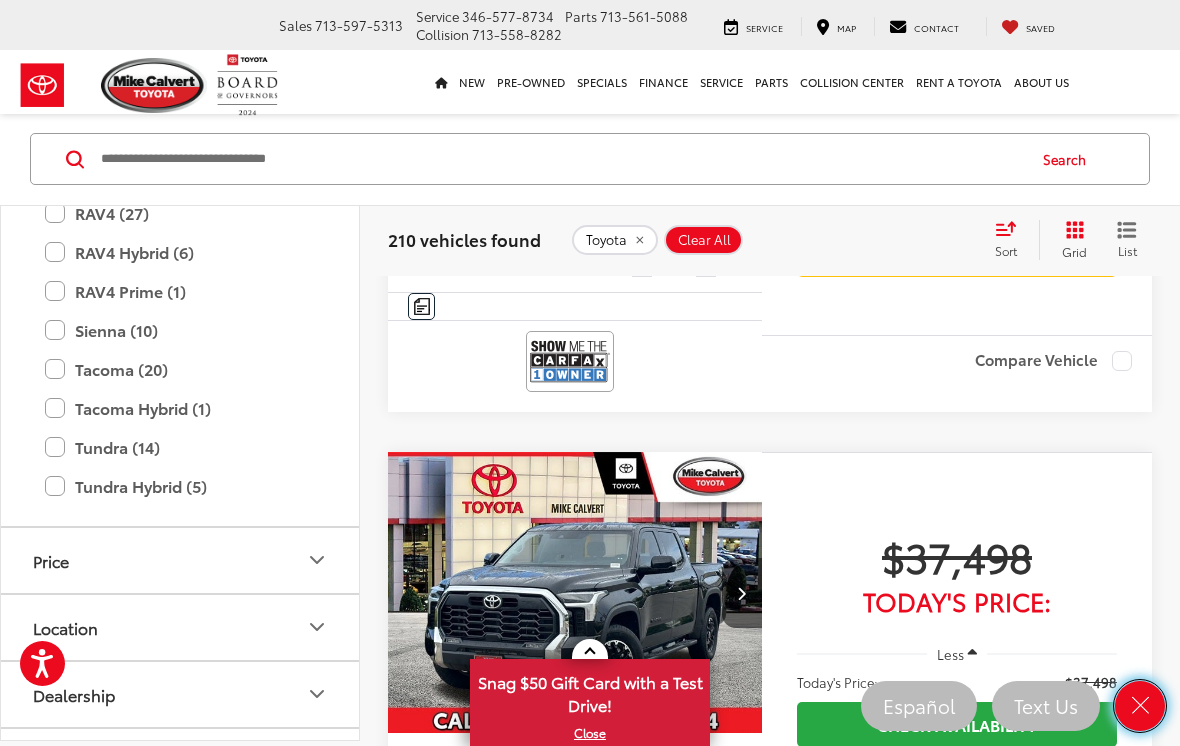 click at bounding box center [1140, 705] 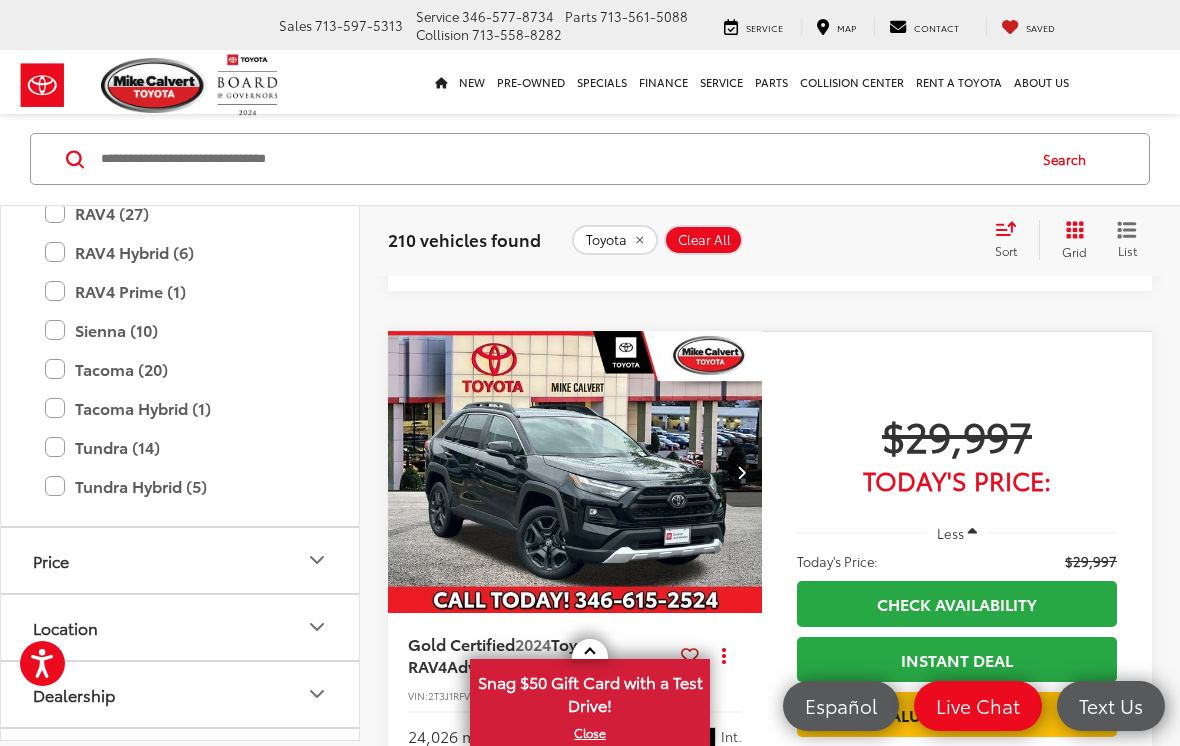 scroll, scrollTop: 3448, scrollLeft: 0, axis: vertical 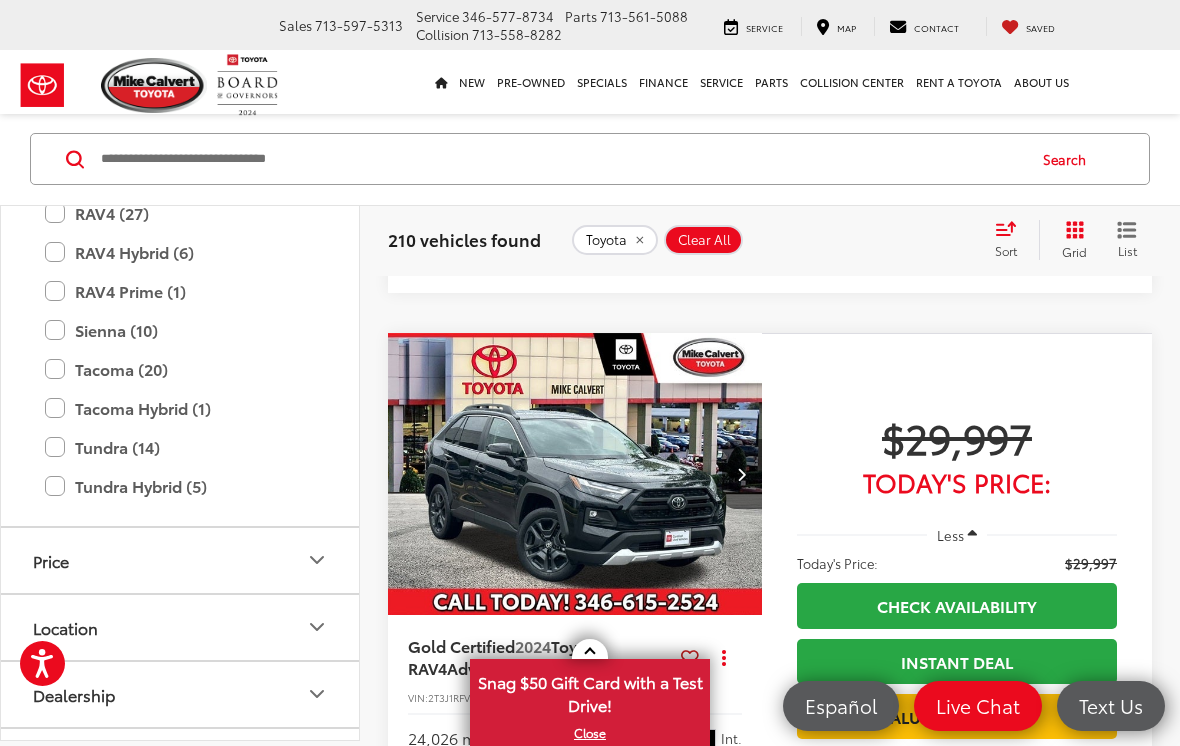click on "Tundra (14)" at bounding box center [180, 447] 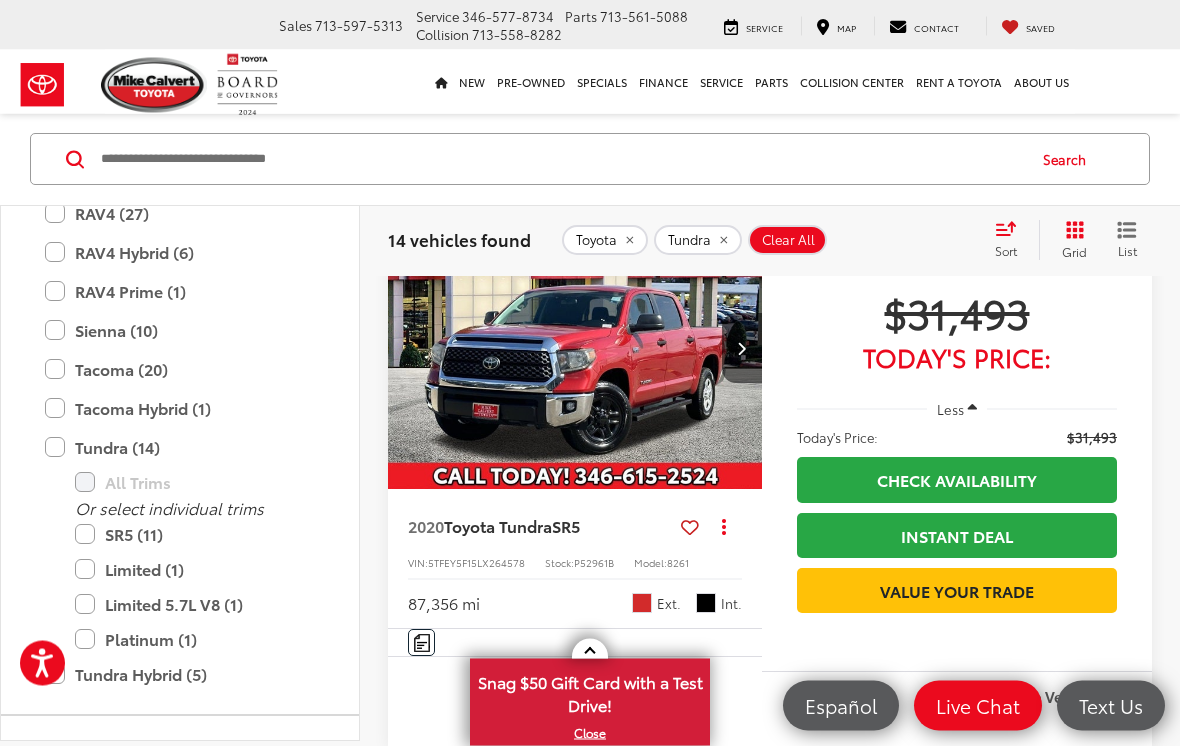 scroll, scrollTop: 4693, scrollLeft: 0, axis: vertical 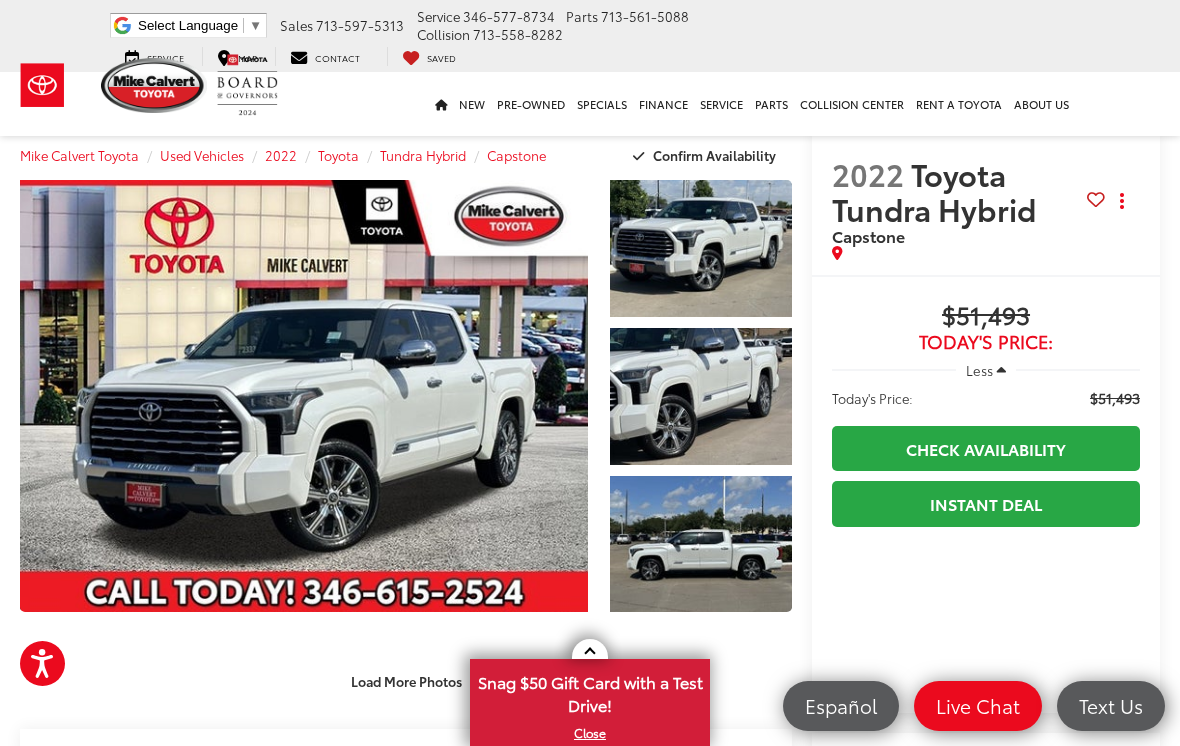 click at bounding box center (701, 396) 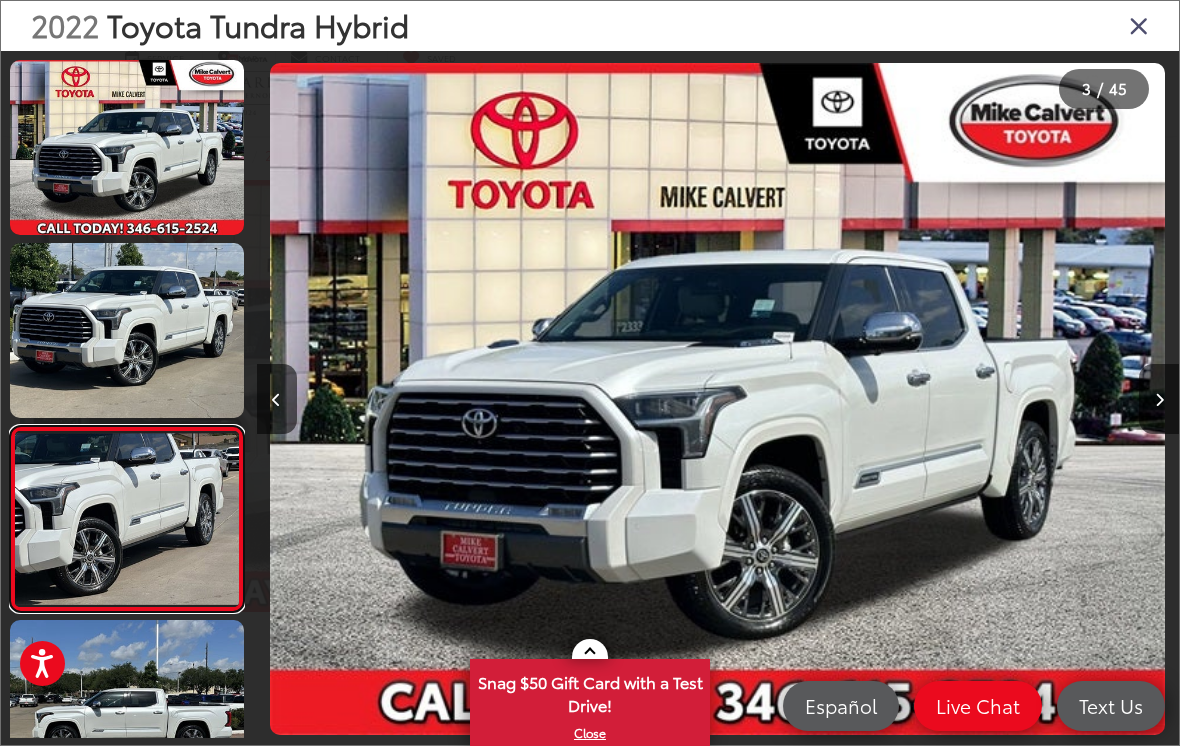 scroll, scrollTop: 0, scrollLeft: 1845, axis: horizontal 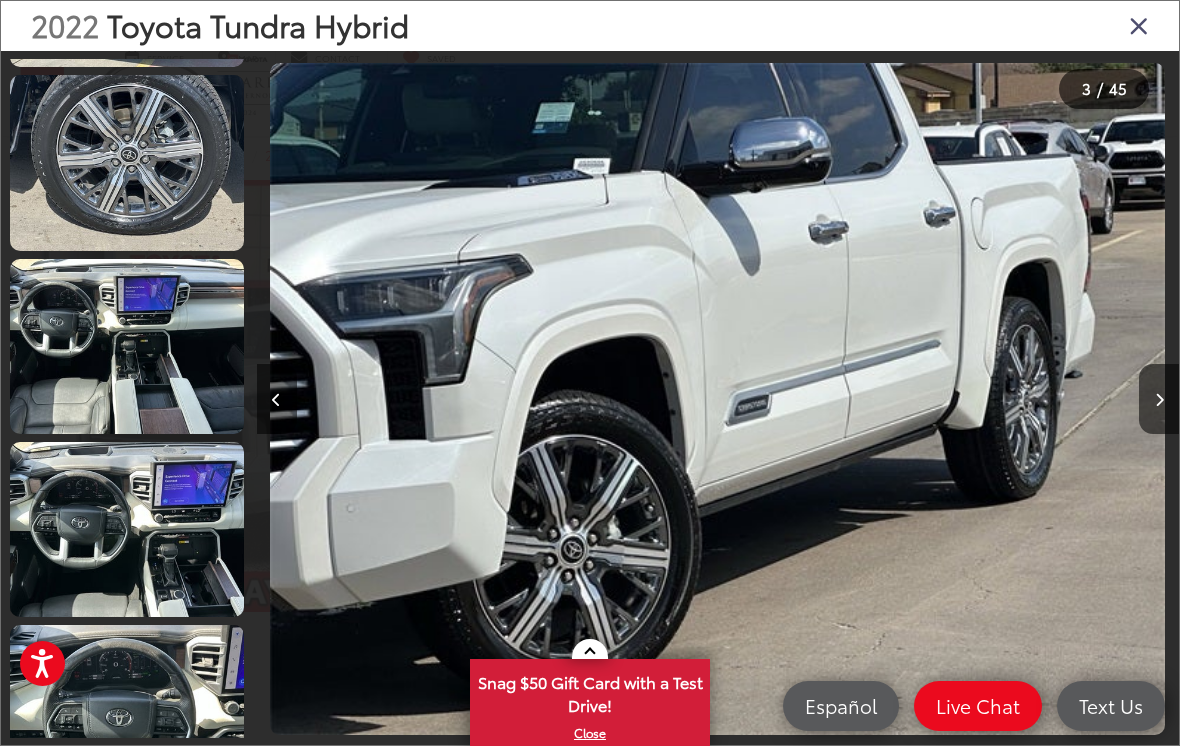 click at bounding box center [127, 346] 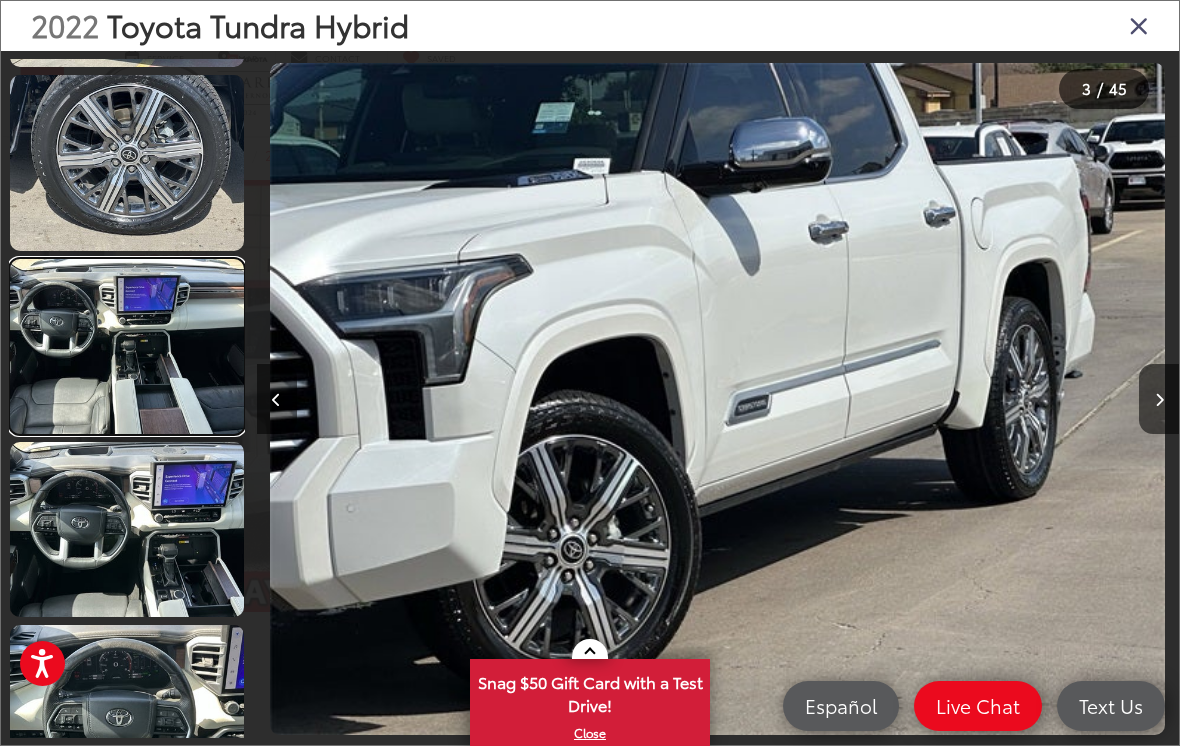 scroll, scrollTop: 0, scrollLeft: 3357, axis: horizontal 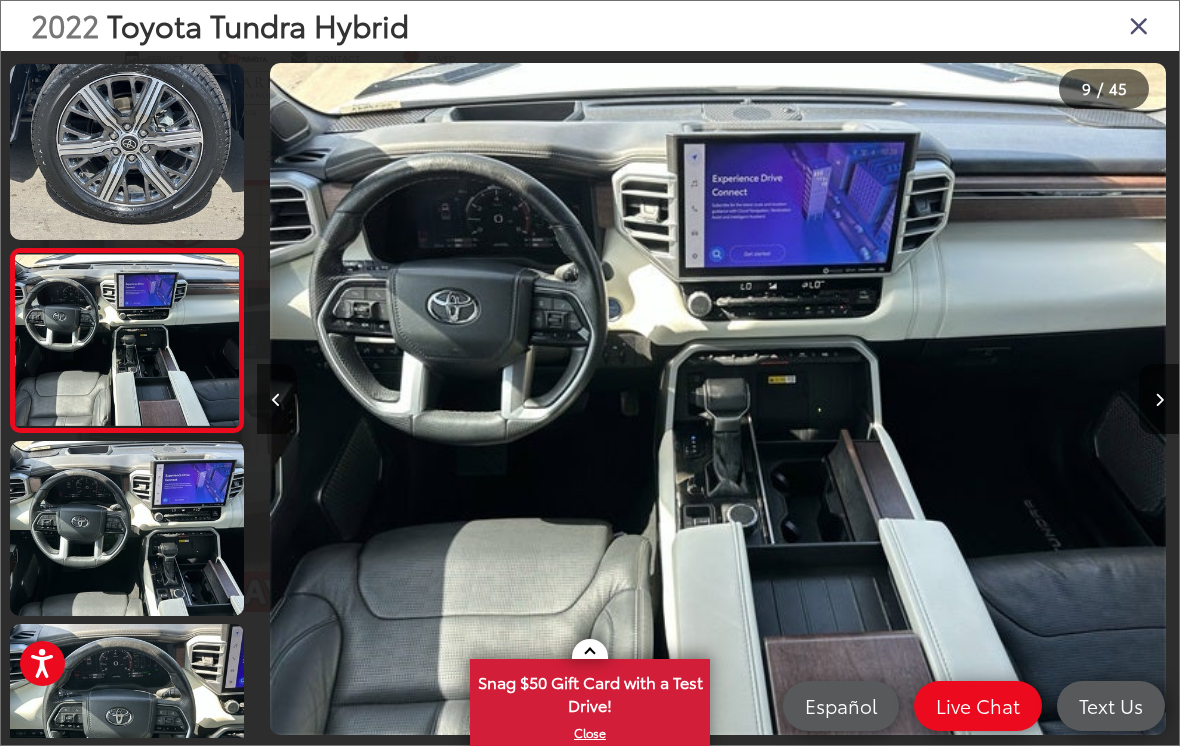 click at bounding box center [127, 528] 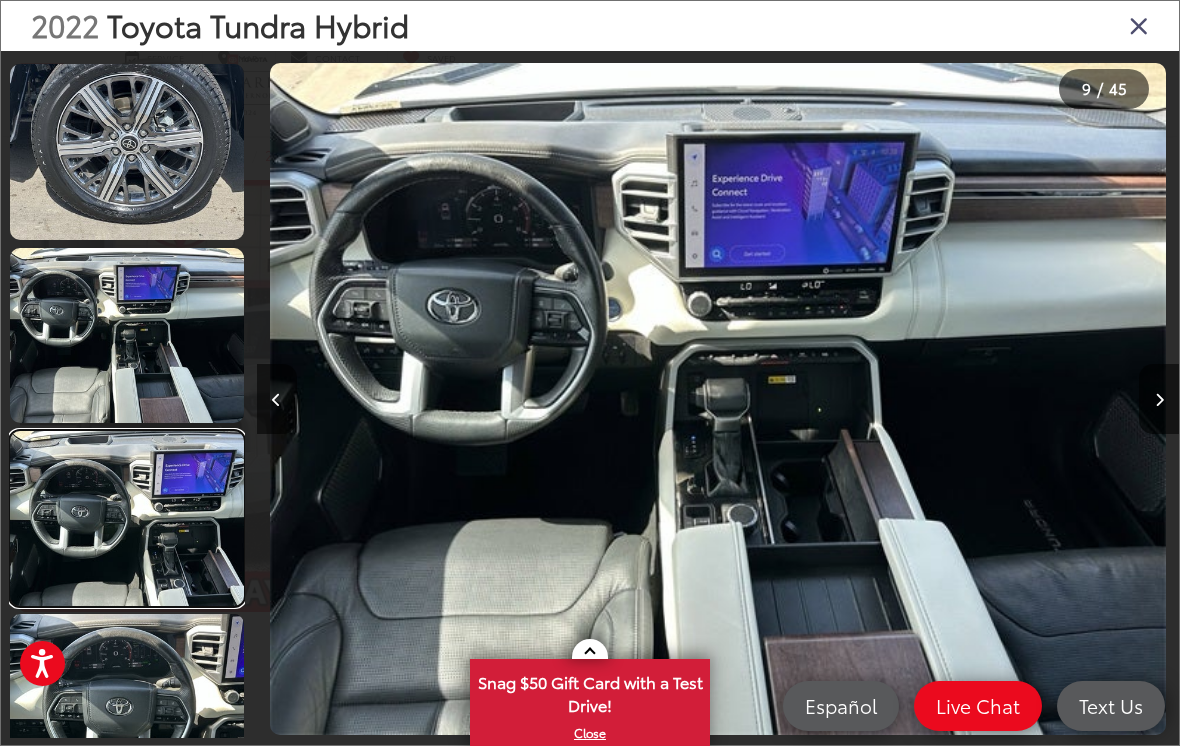 scroll, scrollTop: 0, scrollLeft: 8157, axis: horizontal 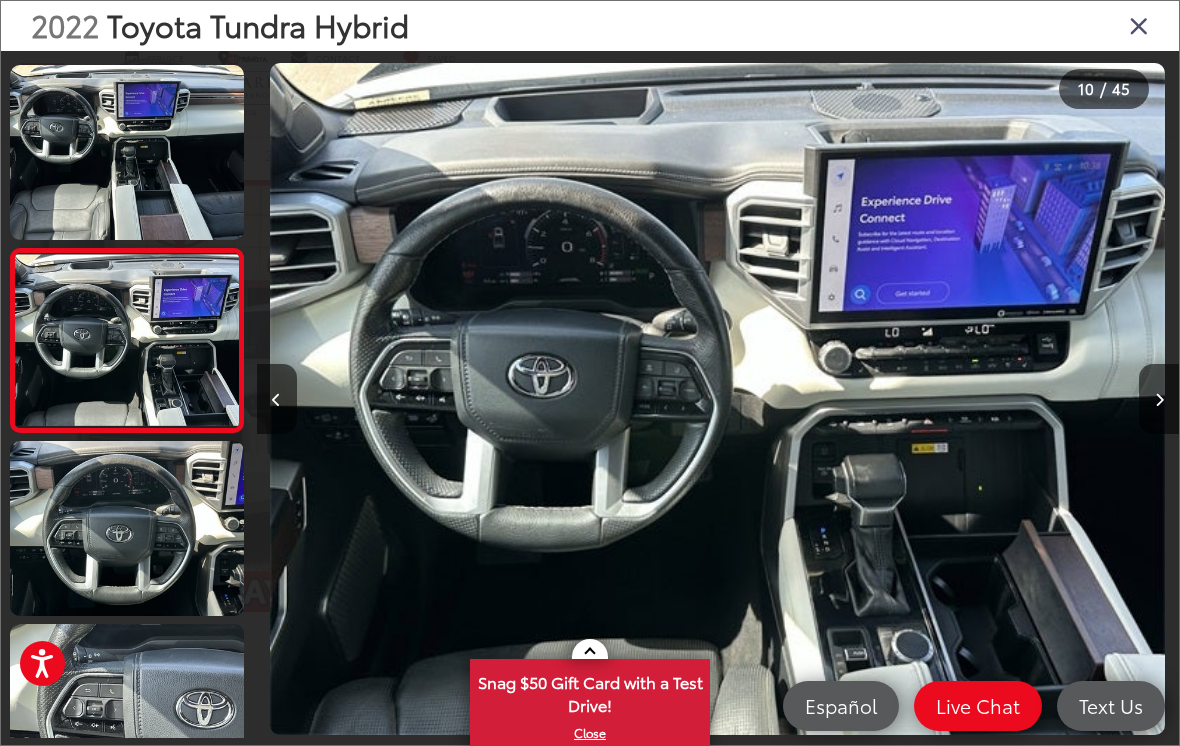 click at bounding box center [127, 528] 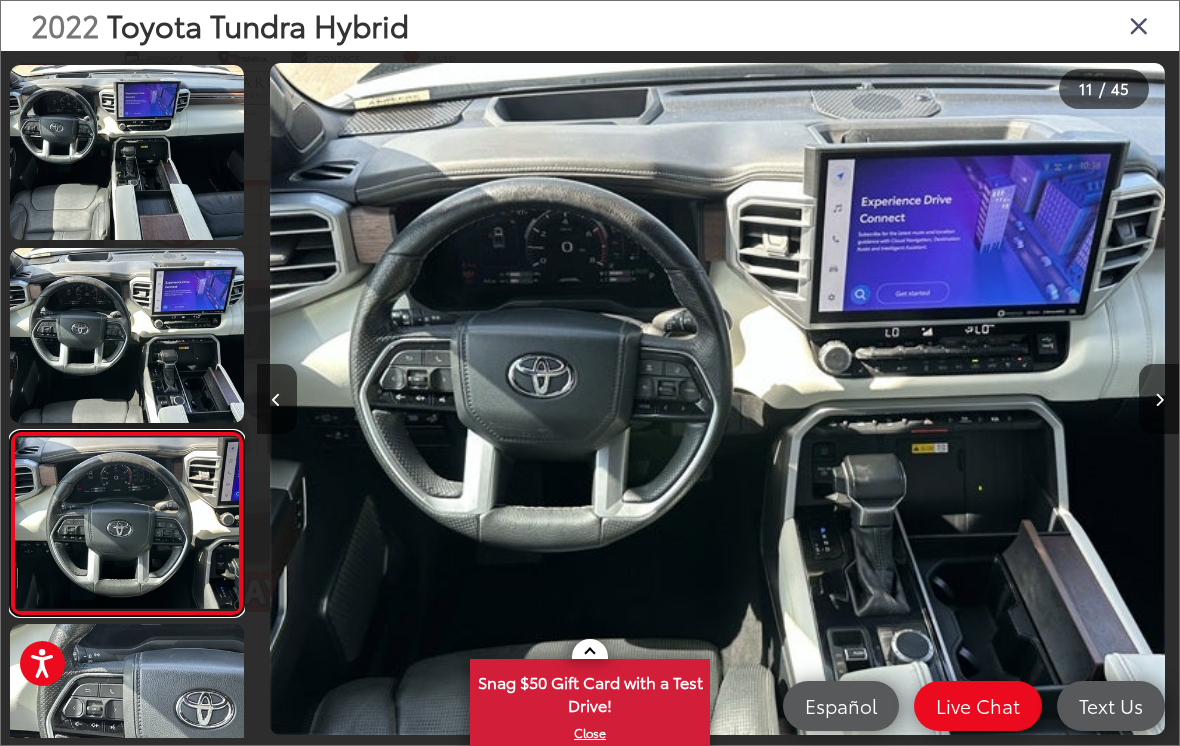 scroll, scrollTop: 0, scrollLeft: 9092, axis: horizontal 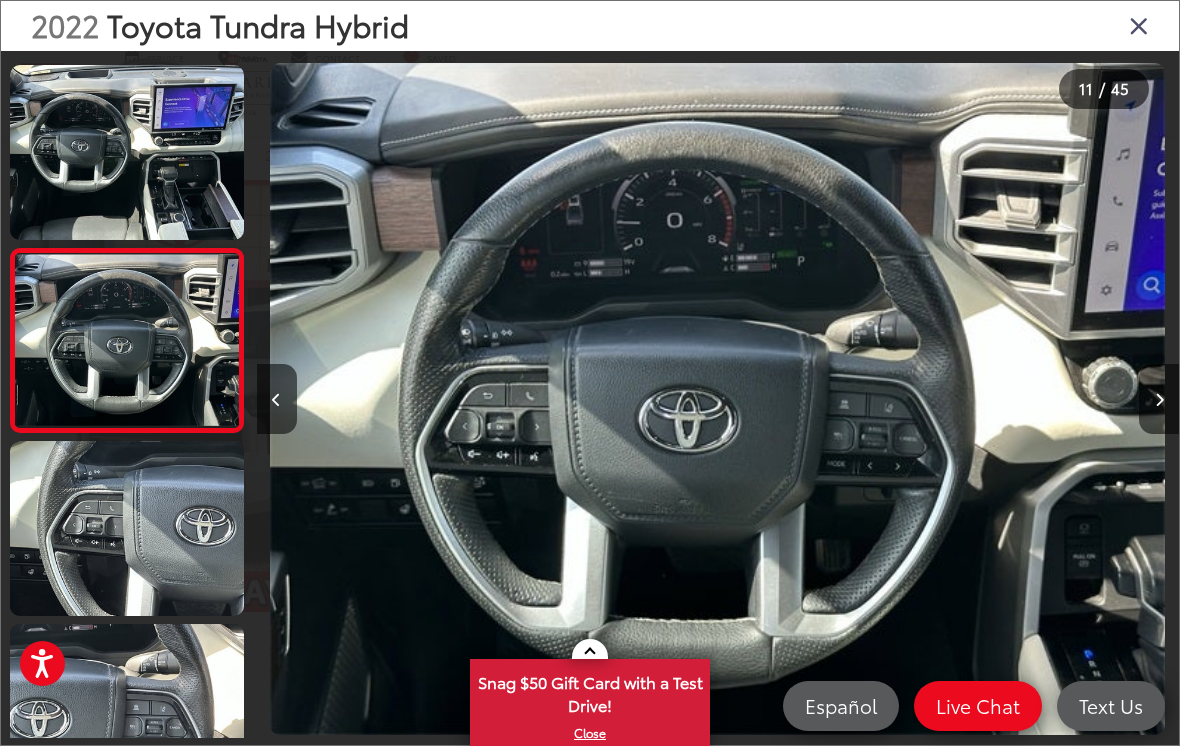 click at bounding box center (127, 528) 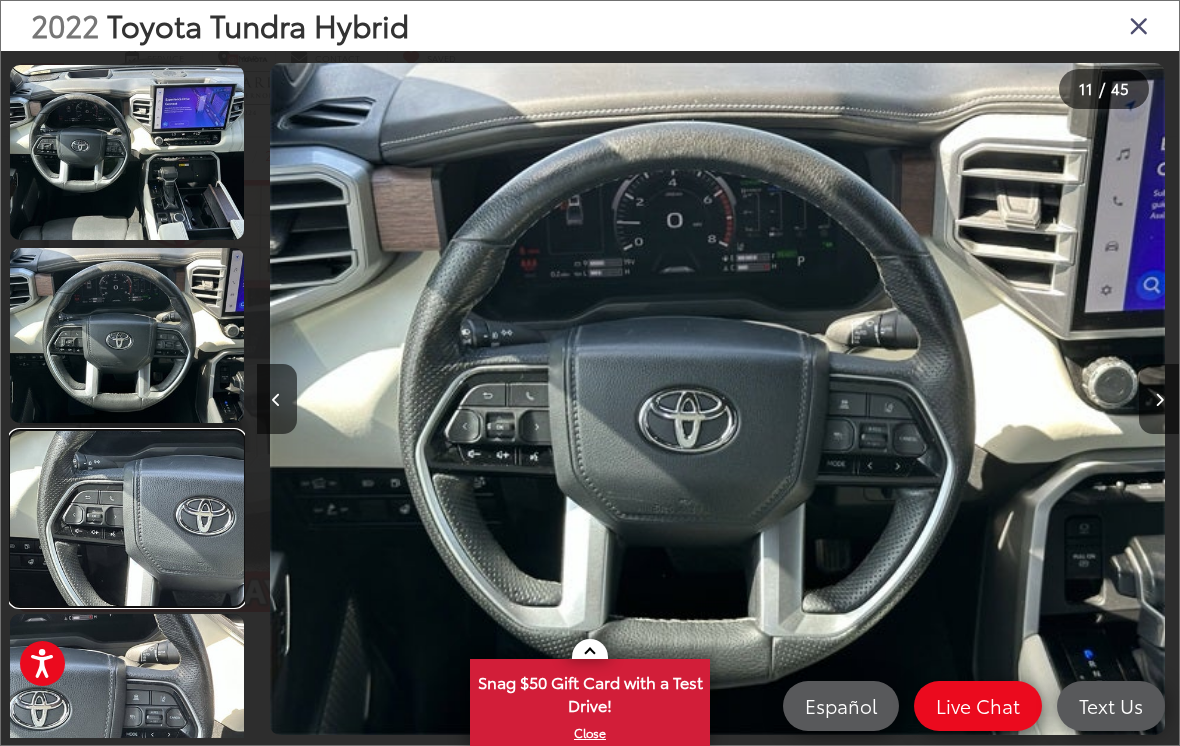scroll, scrollTop: 1713, scrollLeft: 0, axis: vertical 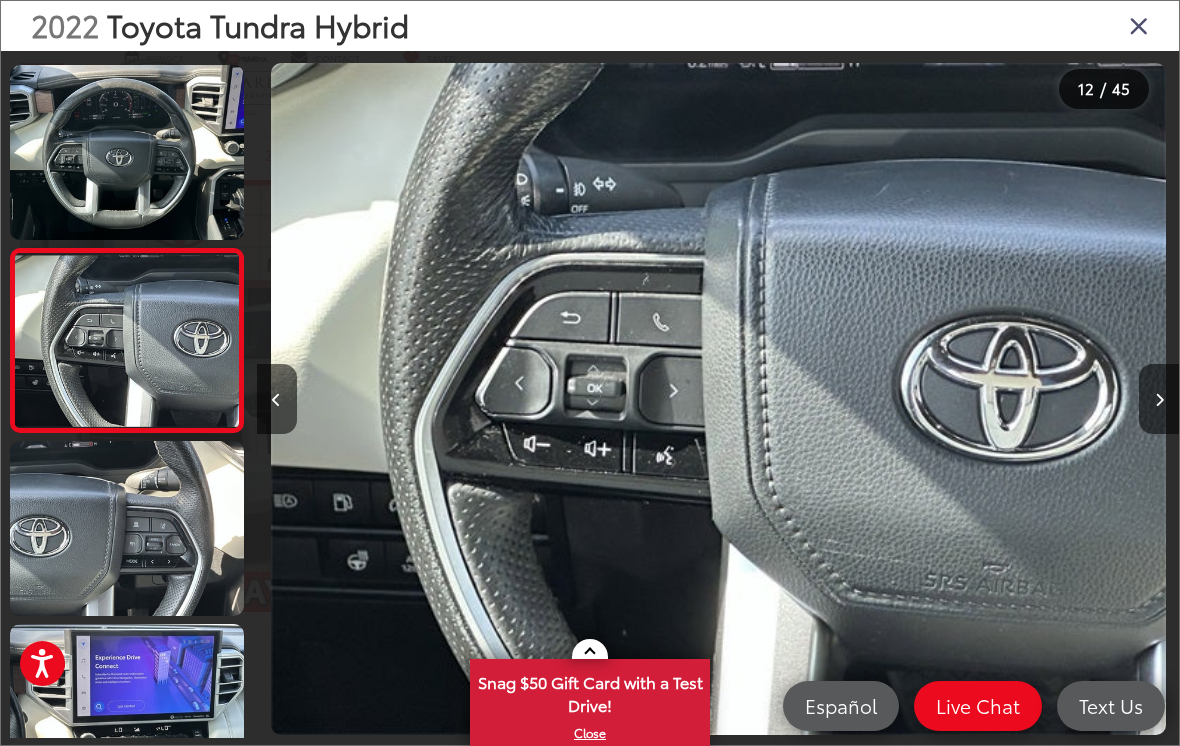 click at bounding box center (127, 528) 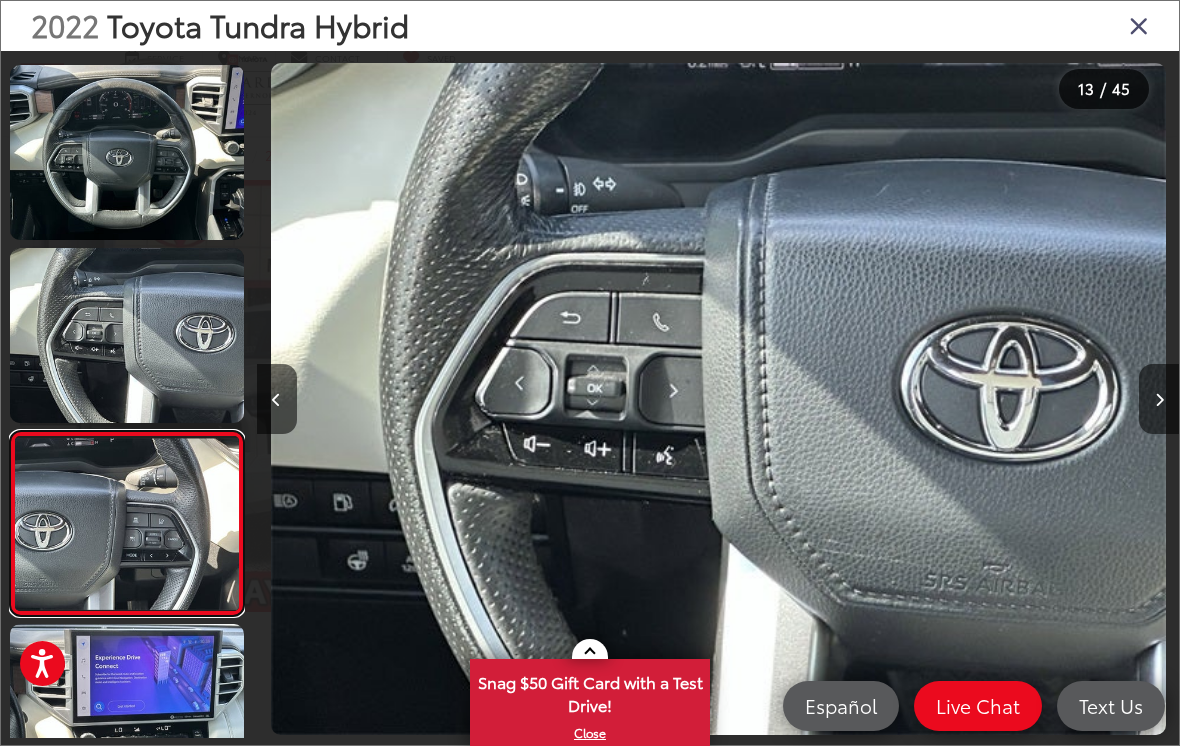 scroll, scrollTop: 0, scrollLeft: 10881, axis: horizontal 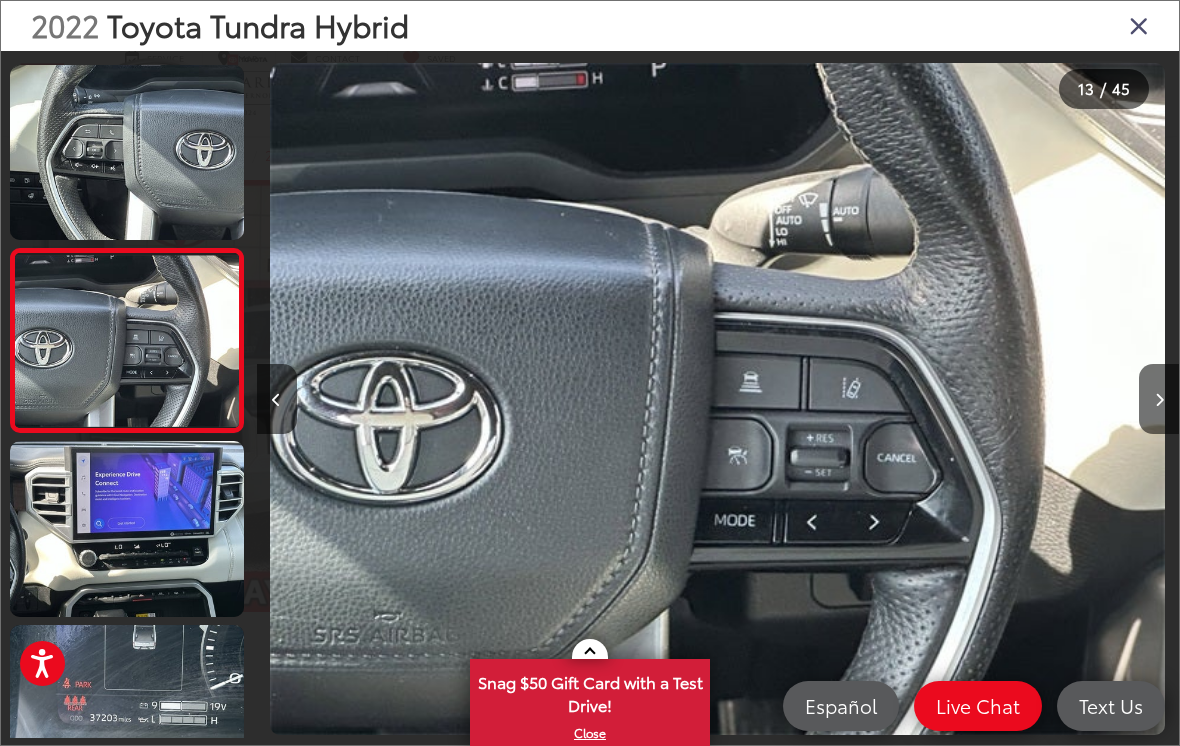 click at bounding box center [127, 528] 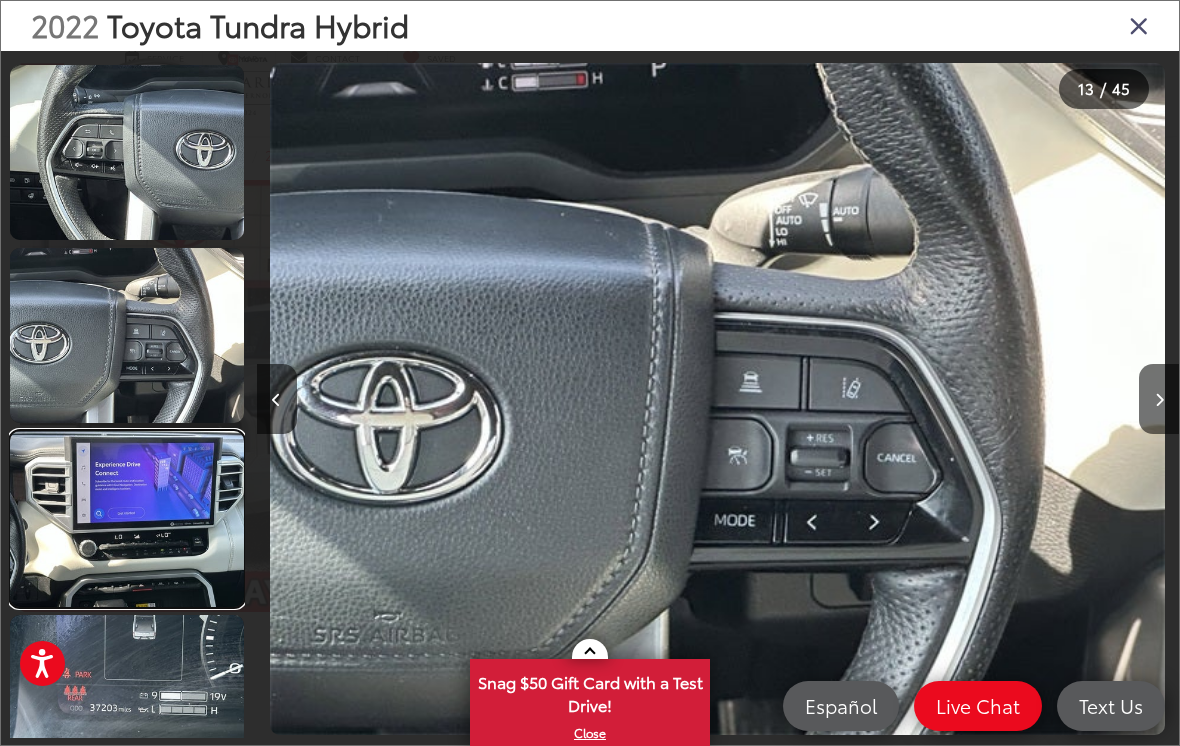scroll, scrollTop: 2069, scrollLeft: 0, axis: vertical 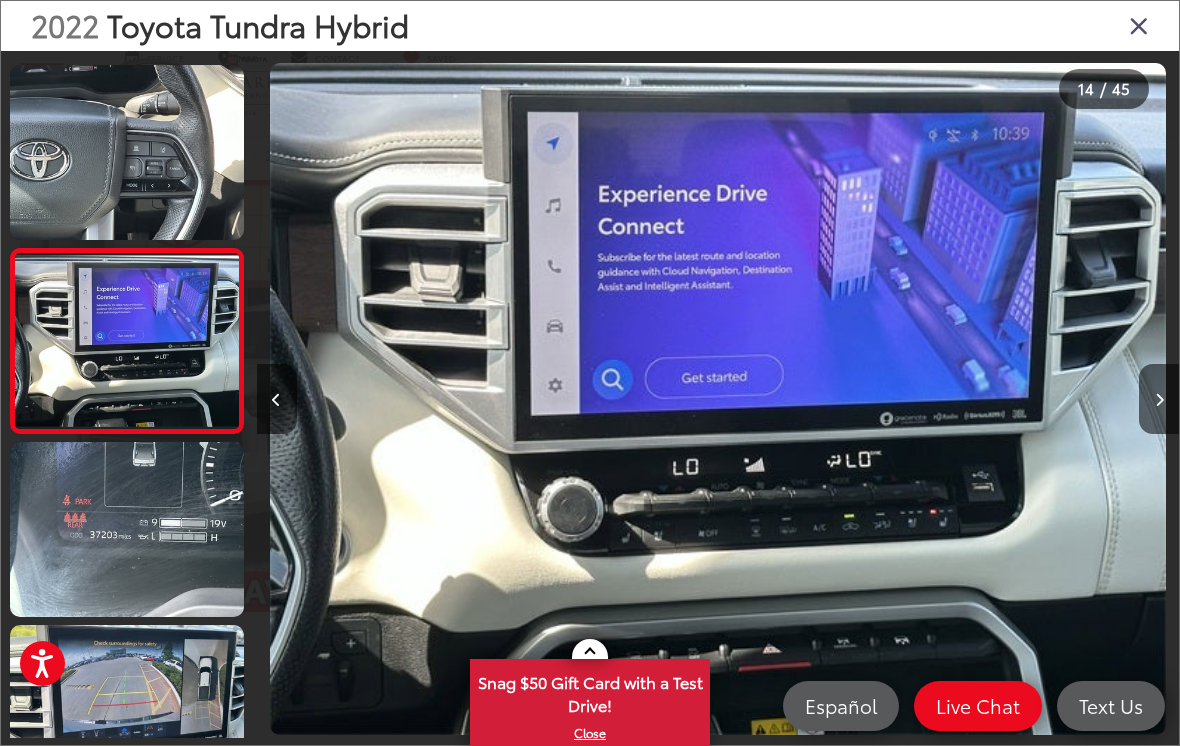 click at bounding box center [127, 529] 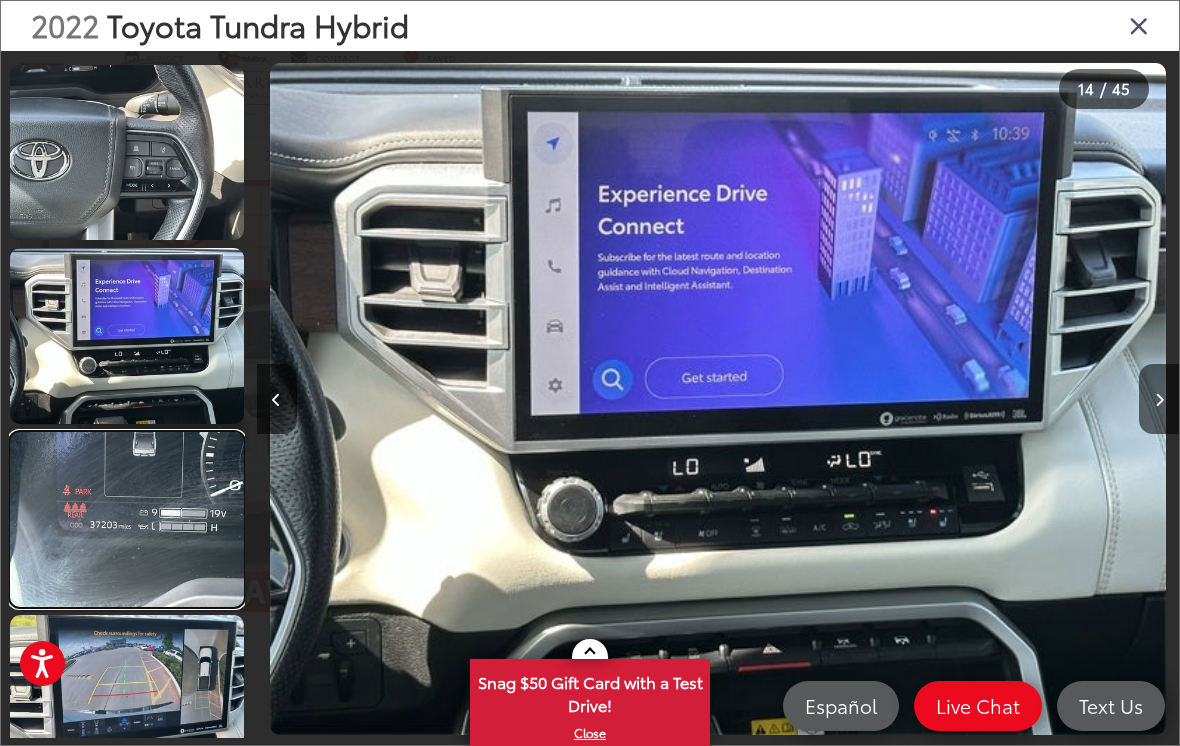 scroll, scrollTop: 2350, scrollLeft: 0, axis: vertical 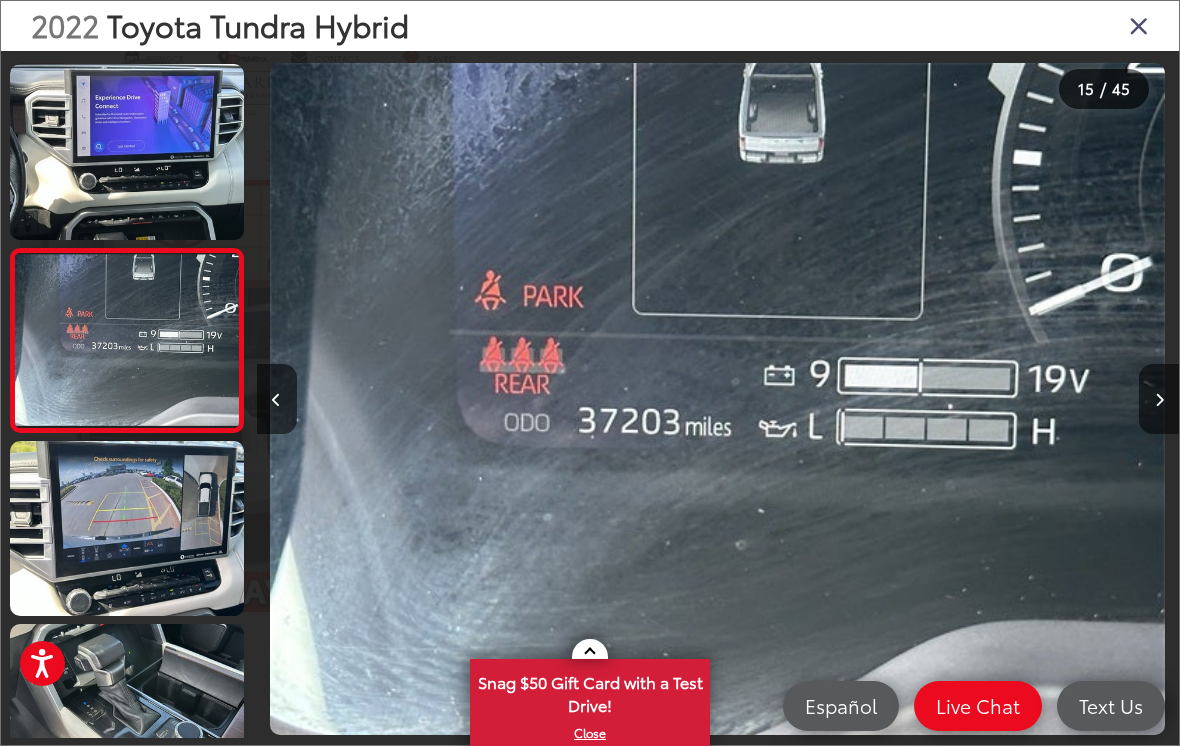 click at bounding box center (127, 528) 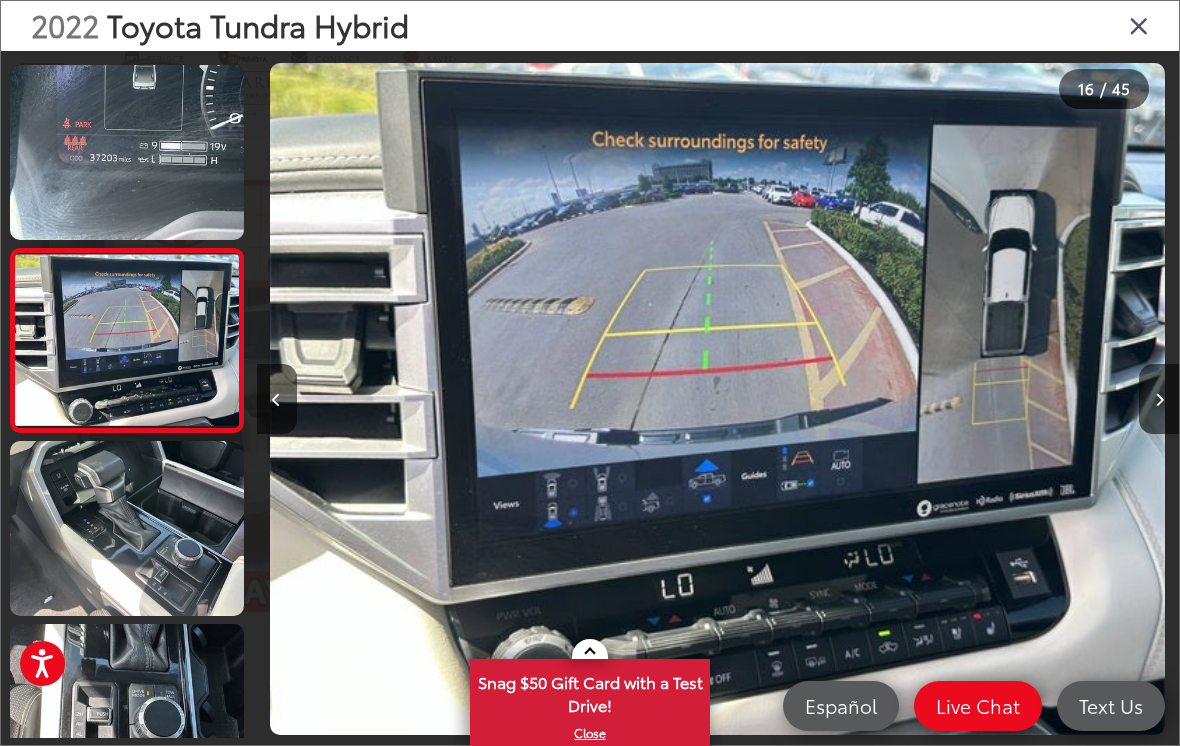 click at bounding box center [127, 528] 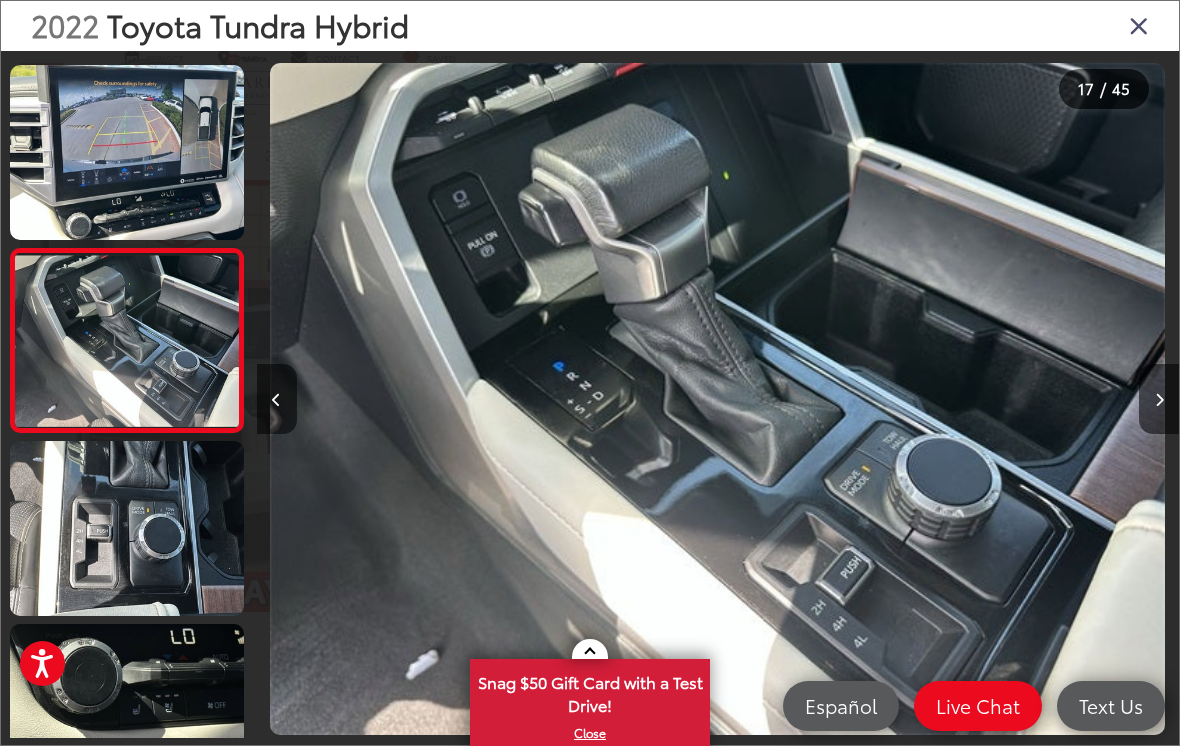 click at bounding box center [127, 528] 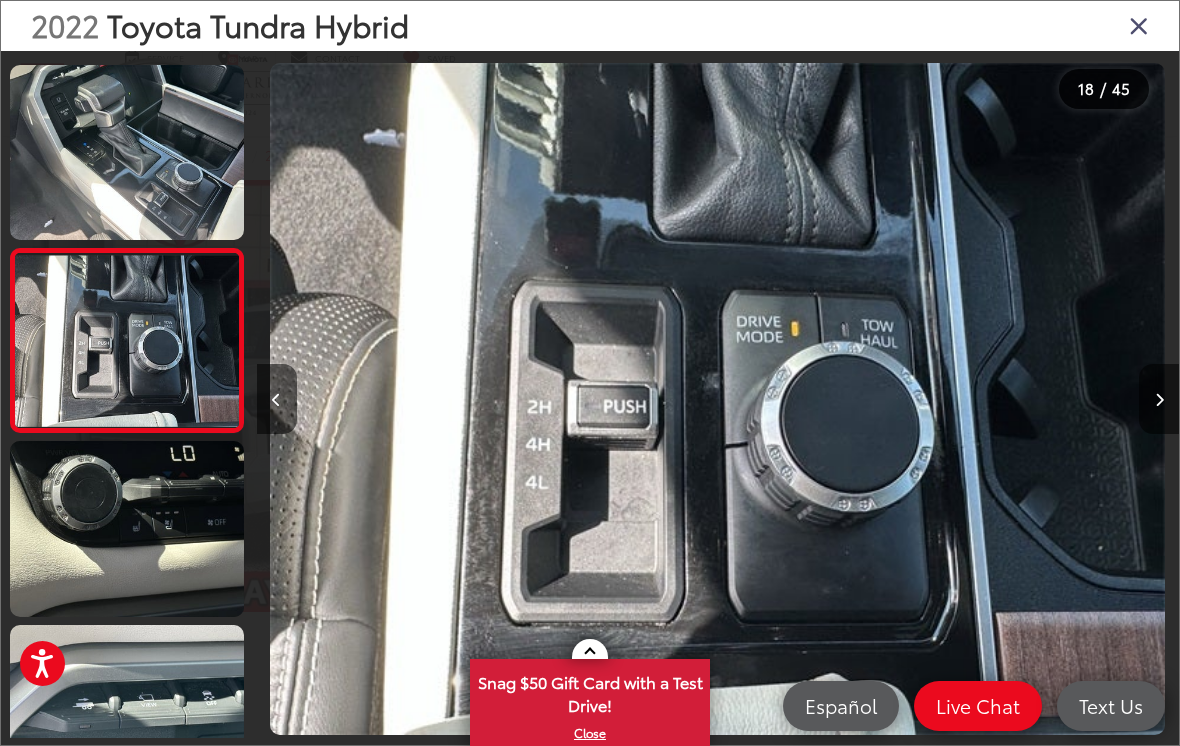 click at bounding box center [127, 528] 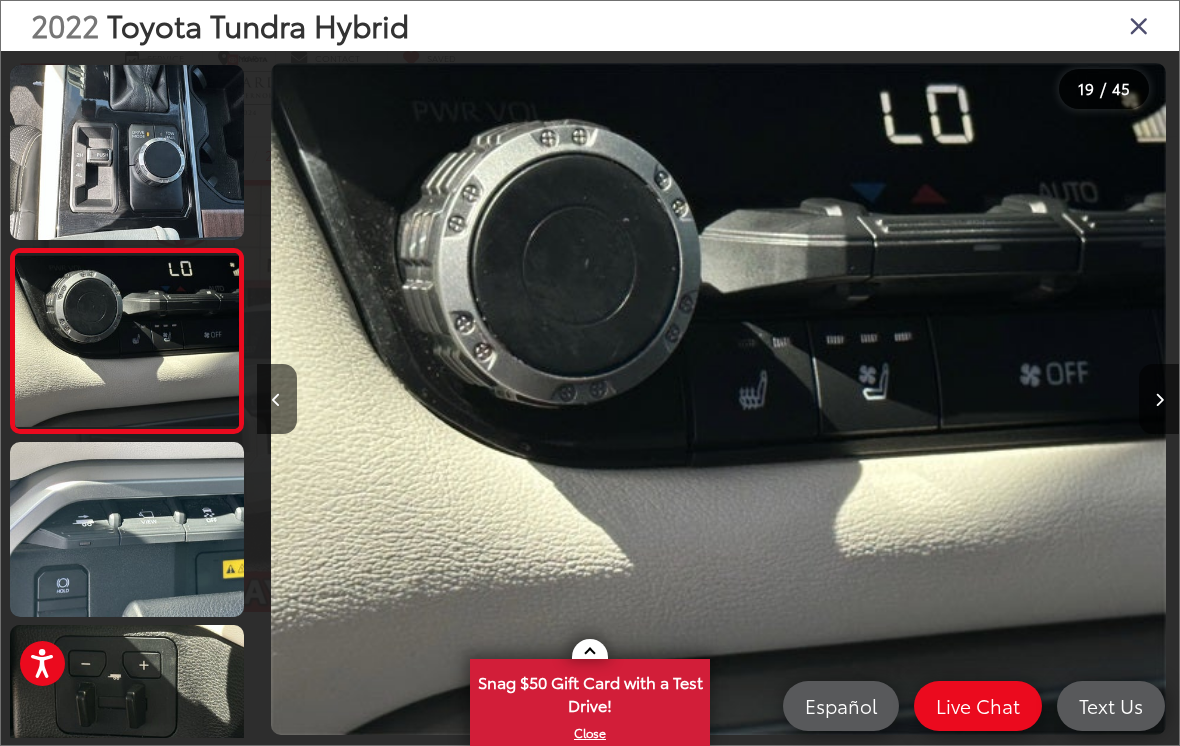 click at bounding box center (127, 529) 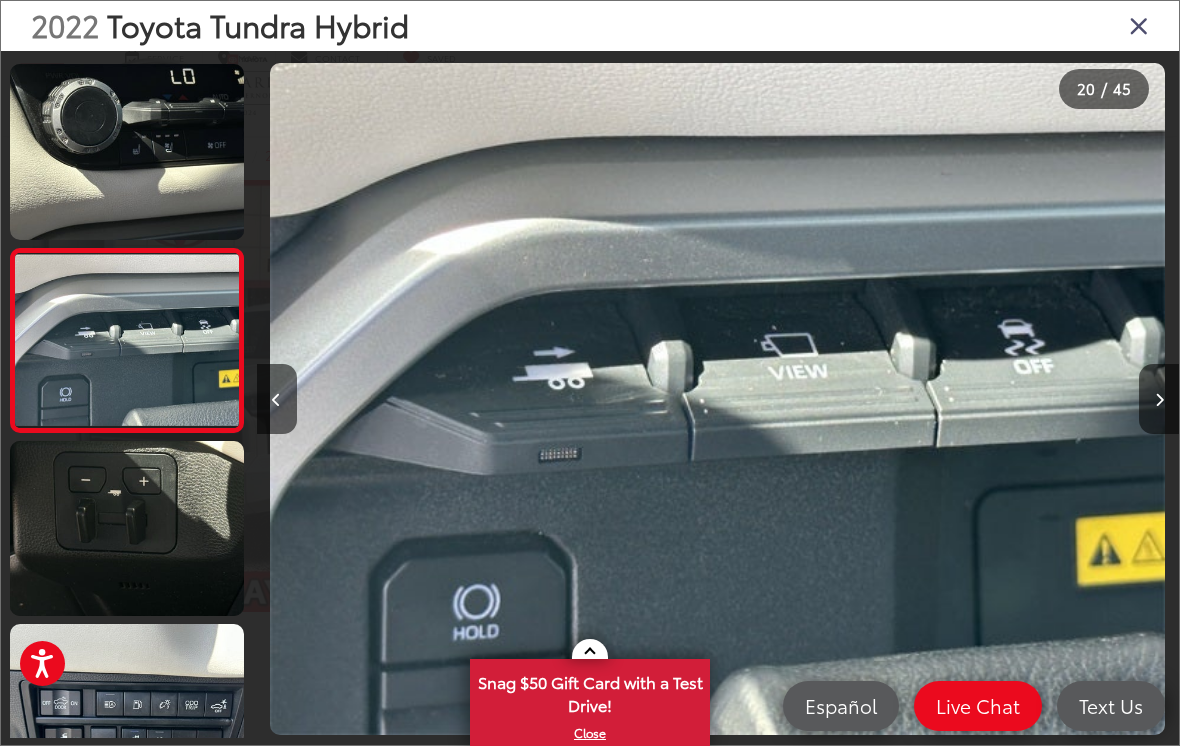 click at bounding box center (1139, 25) 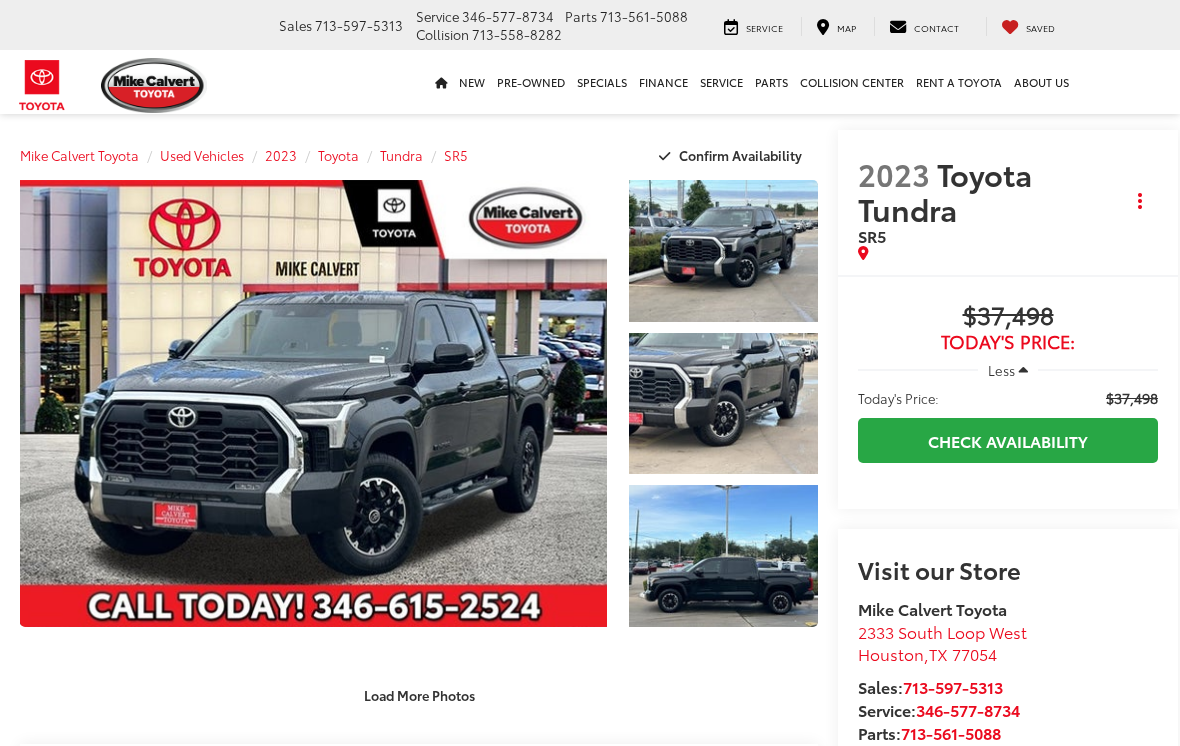 scroll, scrollTop: 0, scrollLeft: 0, axis: both 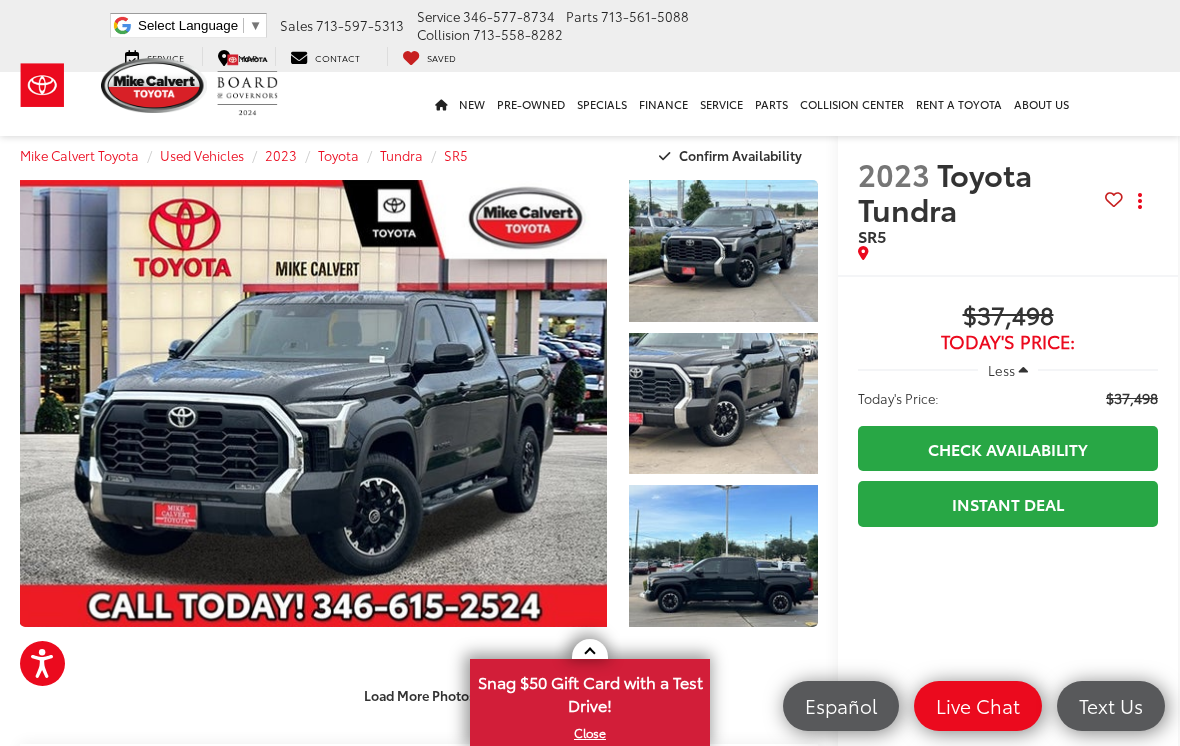 click at bounding box center [723, 556] 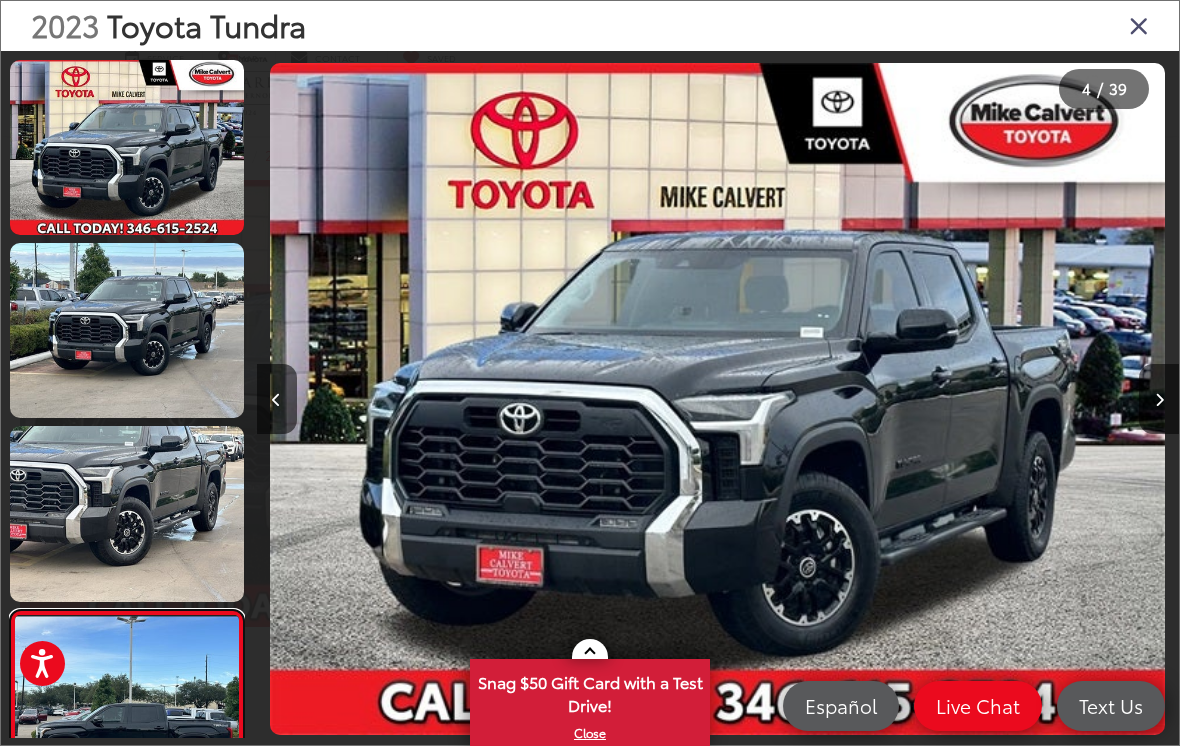 scroll, scrollTop: 0, scrollLeft: 2315, axis: horizontal 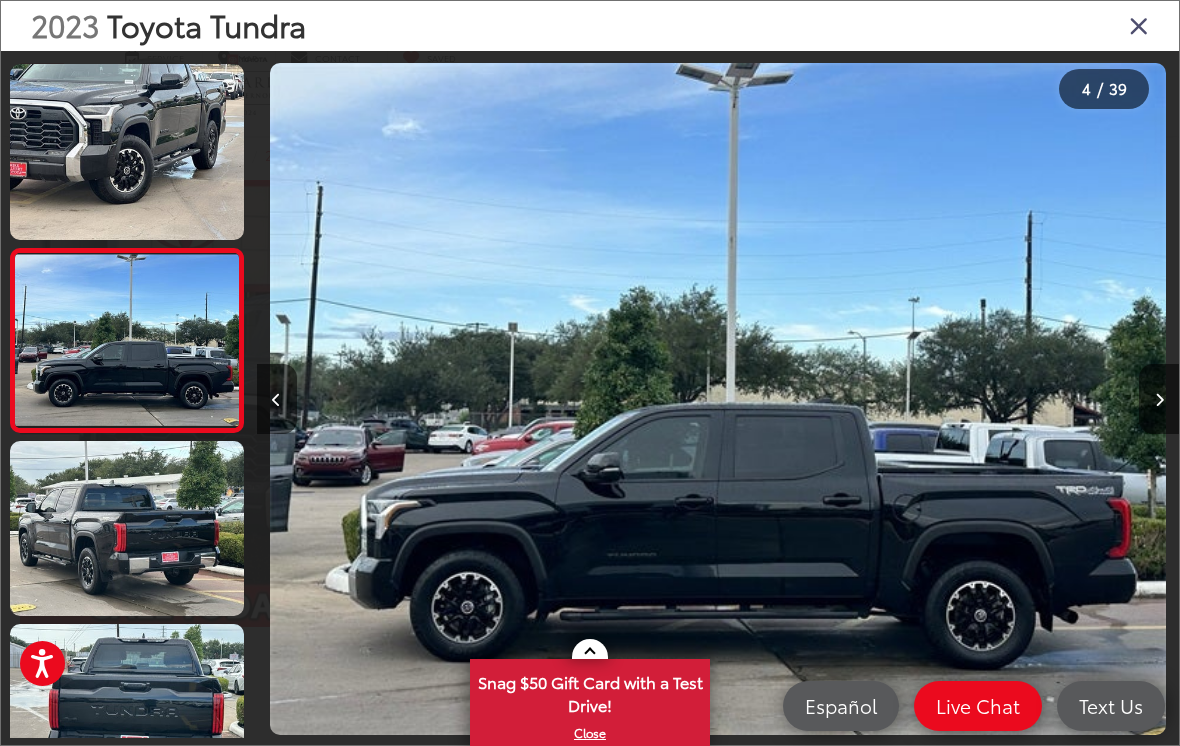 click at bounding box center (127, 340) 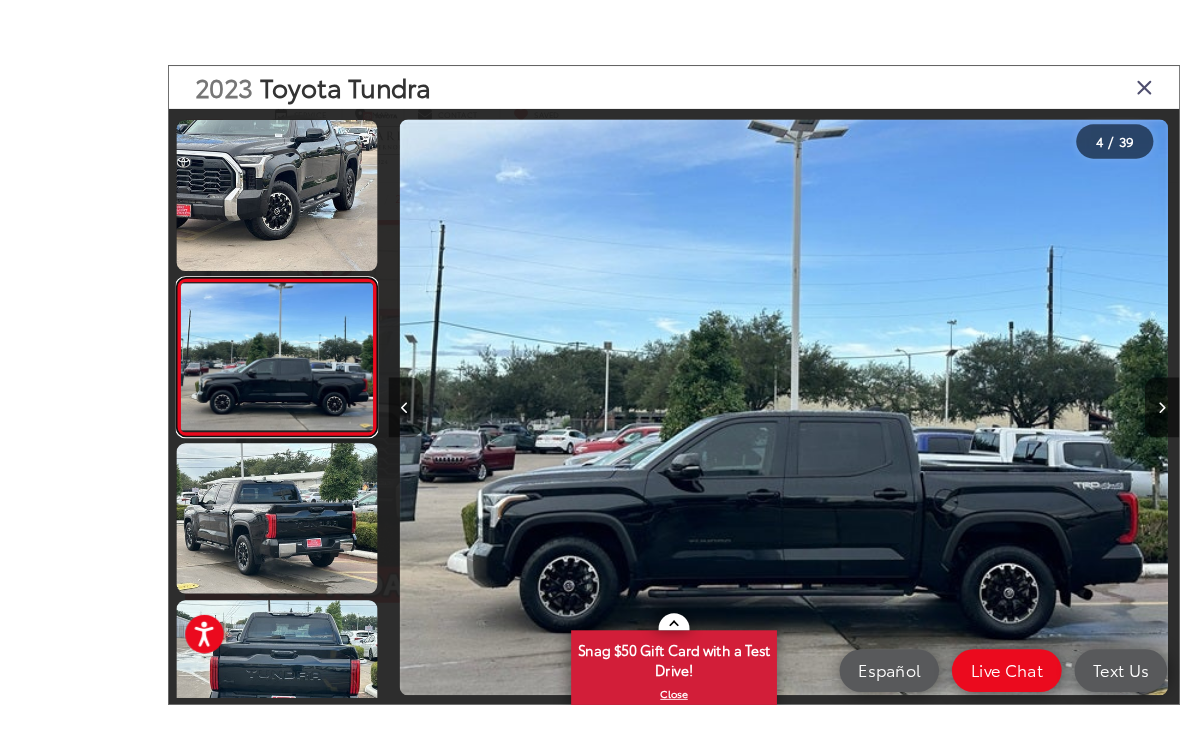 scroll, scrollTop: 11, scrollLeft: 0, axis: vertical 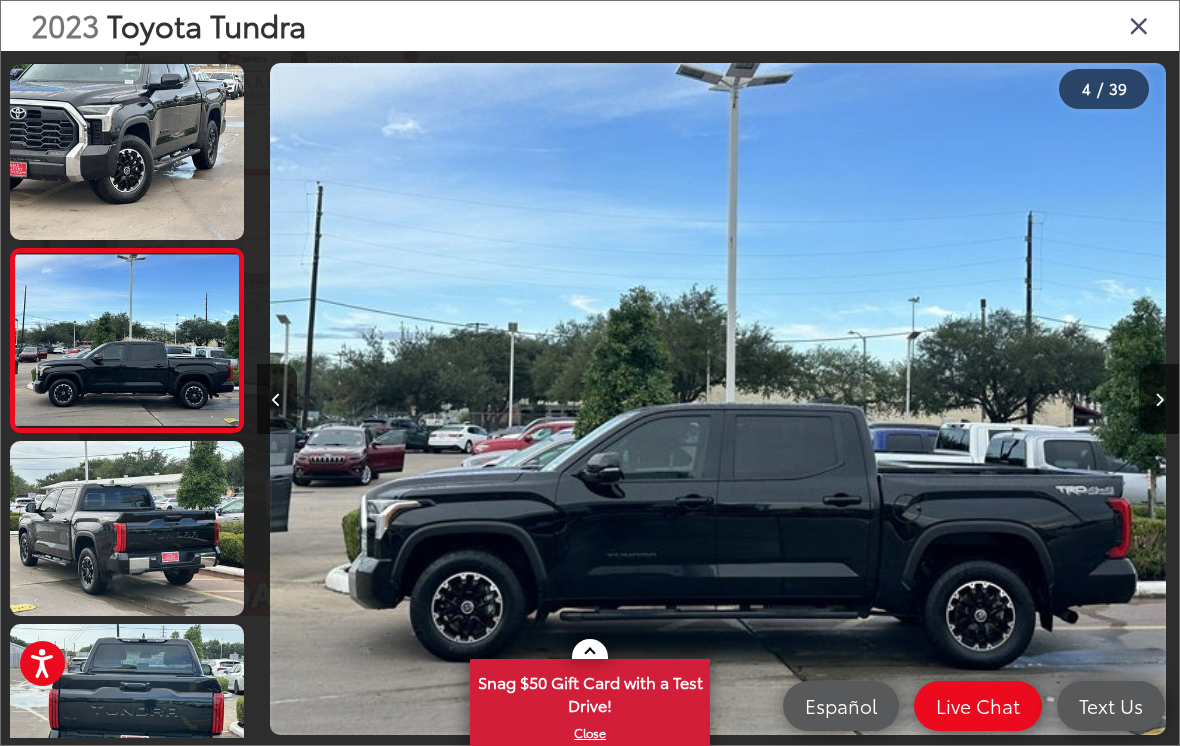 click at bounding box center (127, 151) 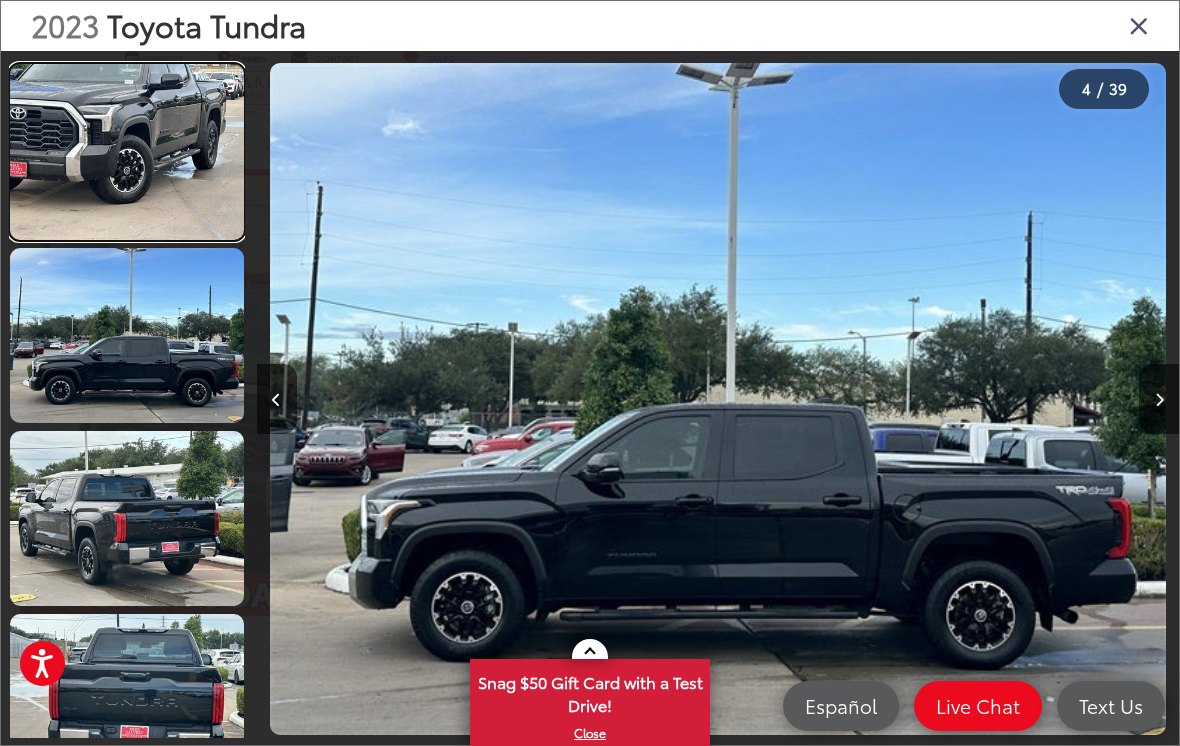 scroll, scrollTop: 0, scrollLeft: 1991, axis: horizontal 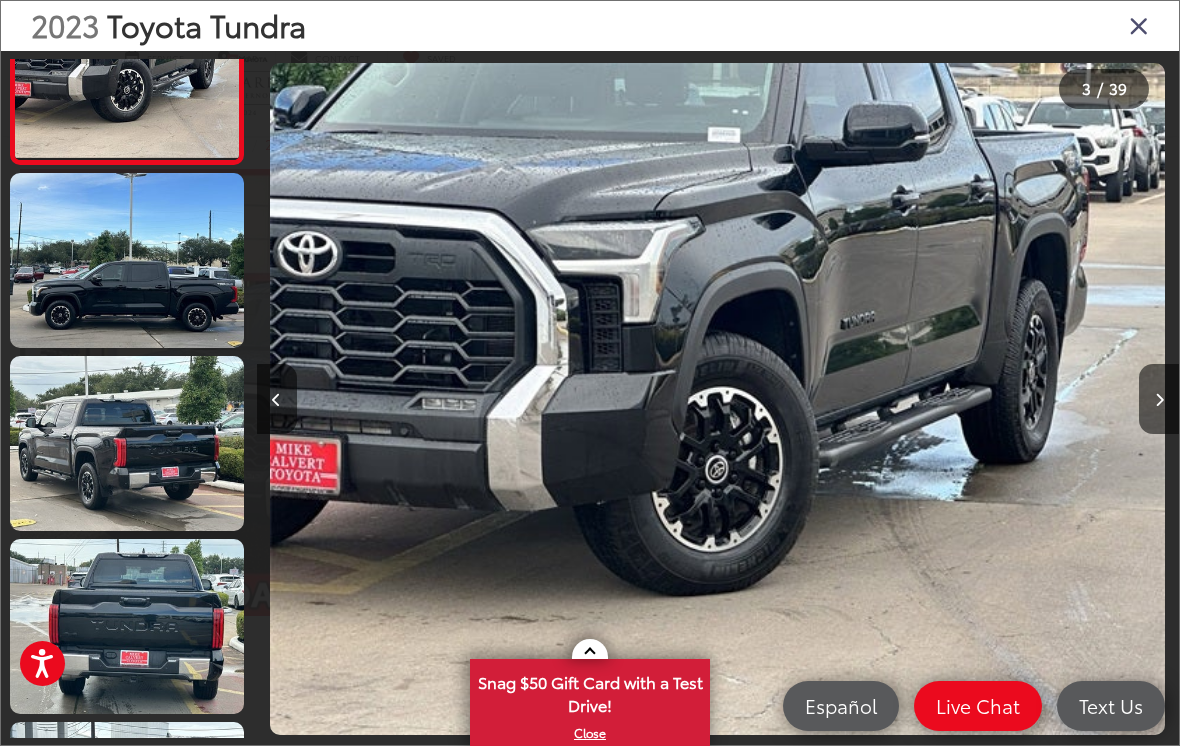 click at bounding box center [127, 443] 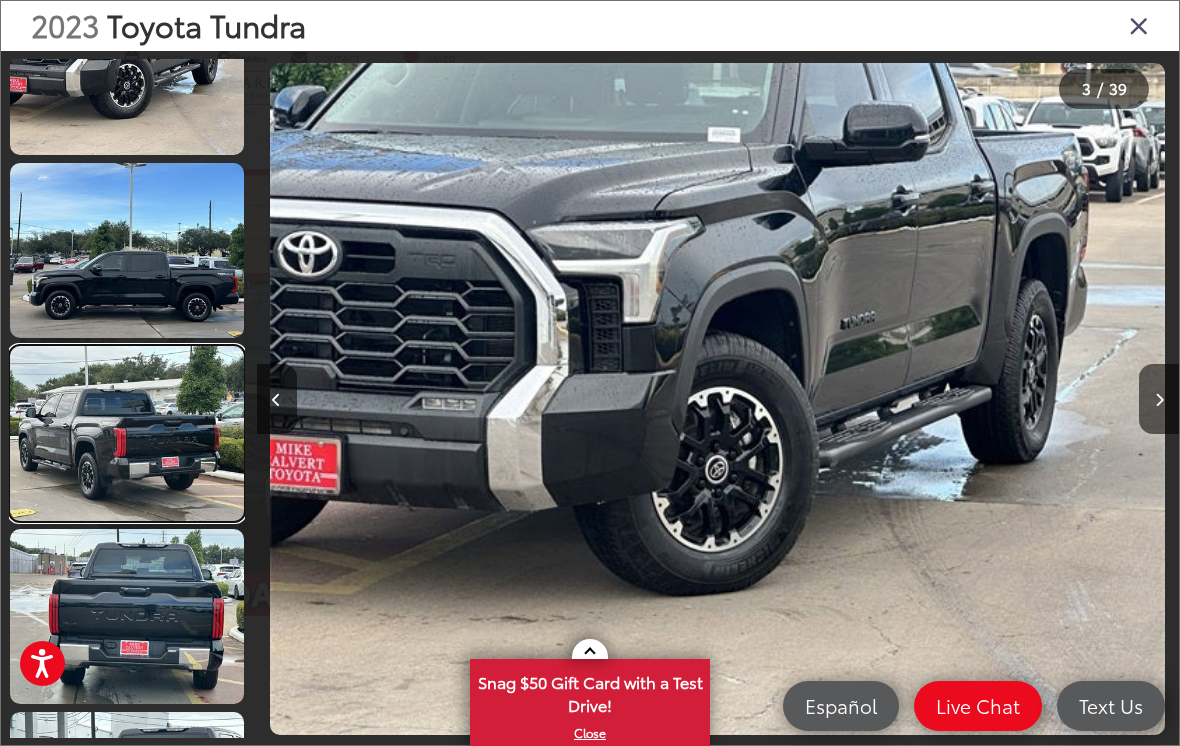 scroll, scrollTop: 0, scrollLeft: 3383, axis: horizontal 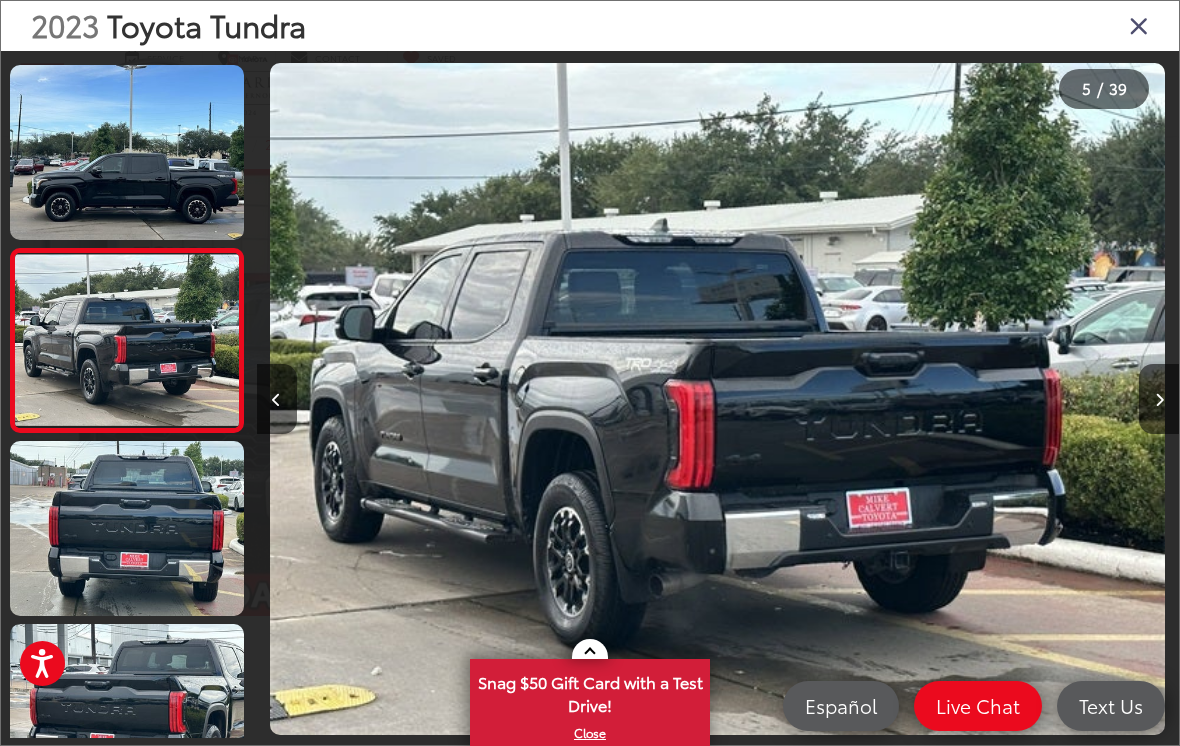 click at bounding box center (127, 528) 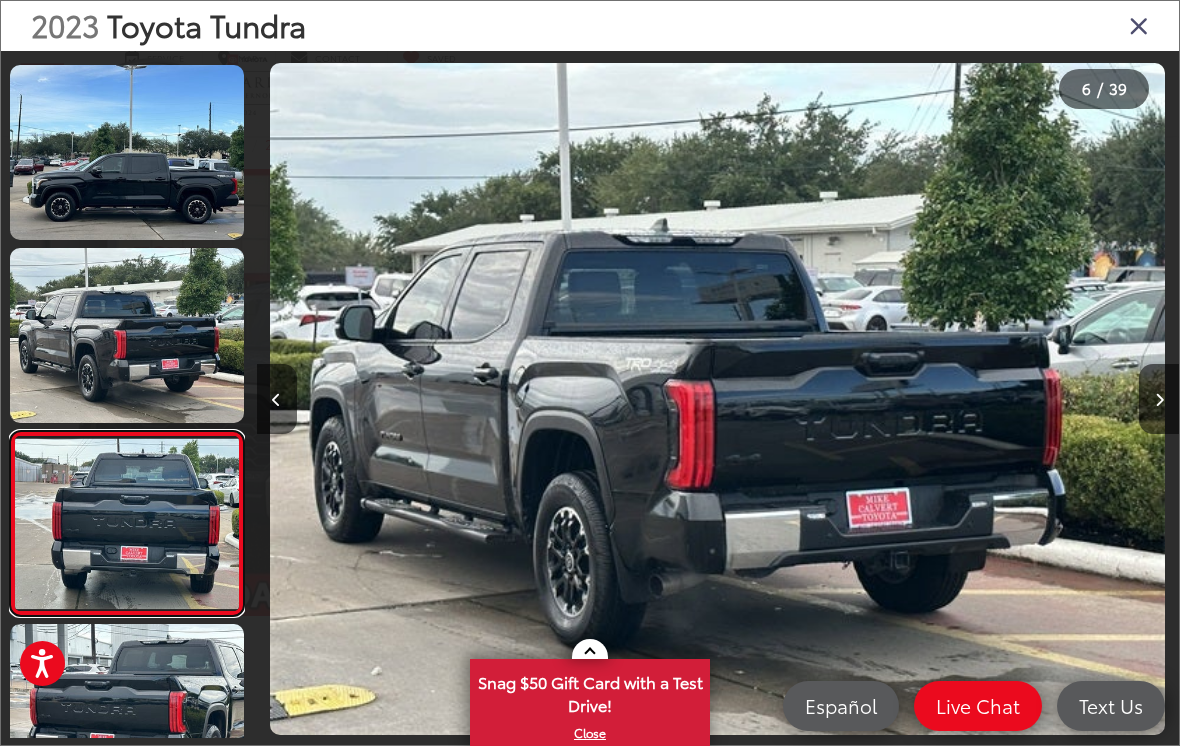 scroll, scrollTop: 0, scrollLeft: 4469, axis: horizontal 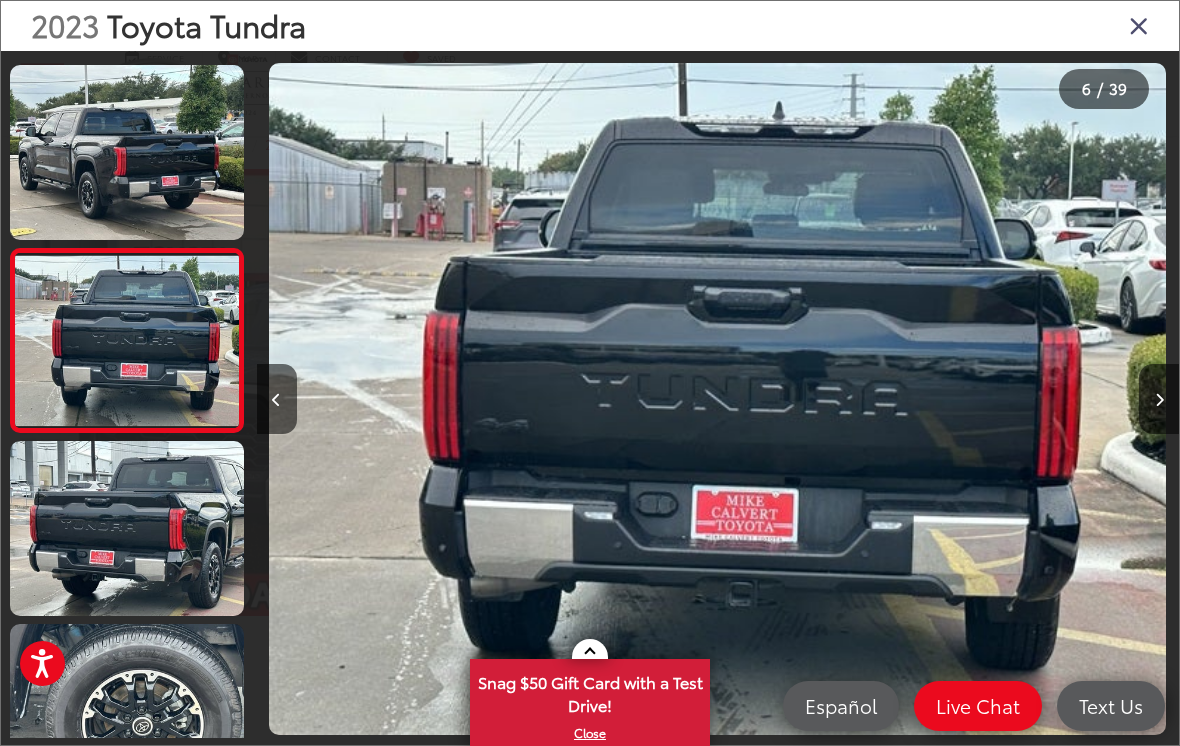 click at bounding box center (127, 528) 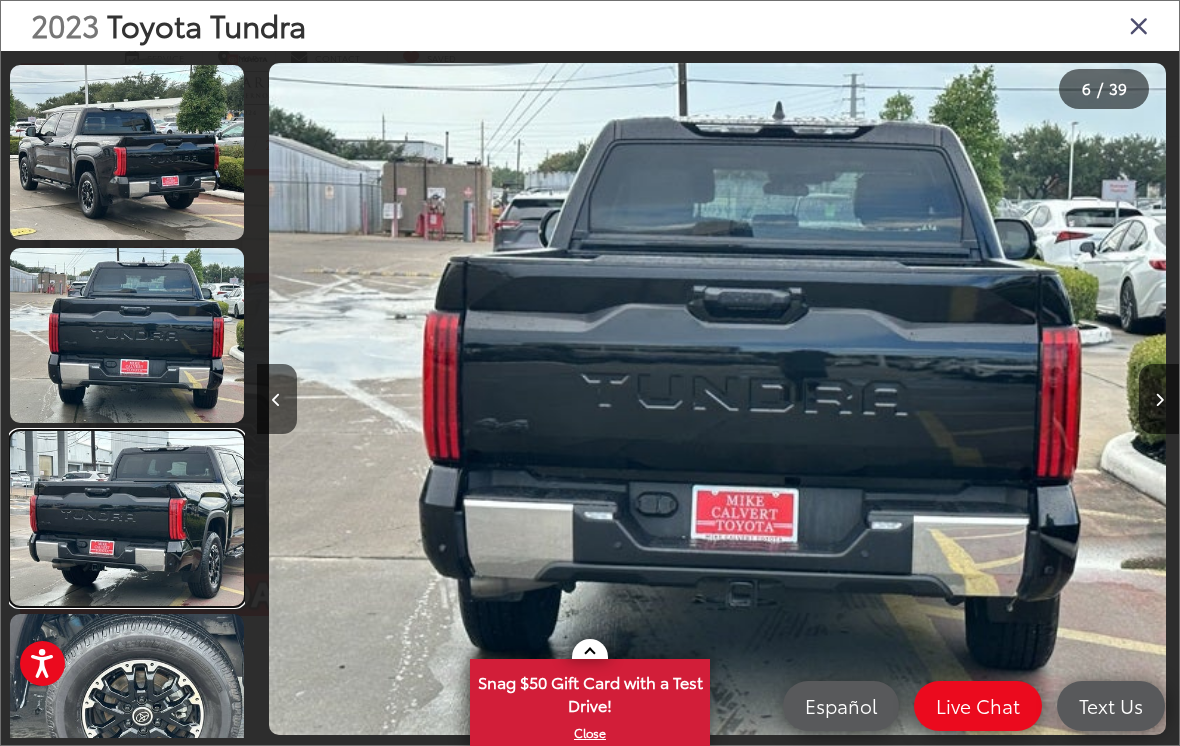 scroll, scrollTop: 0, scrollLeft: 5400, axis: horizontal 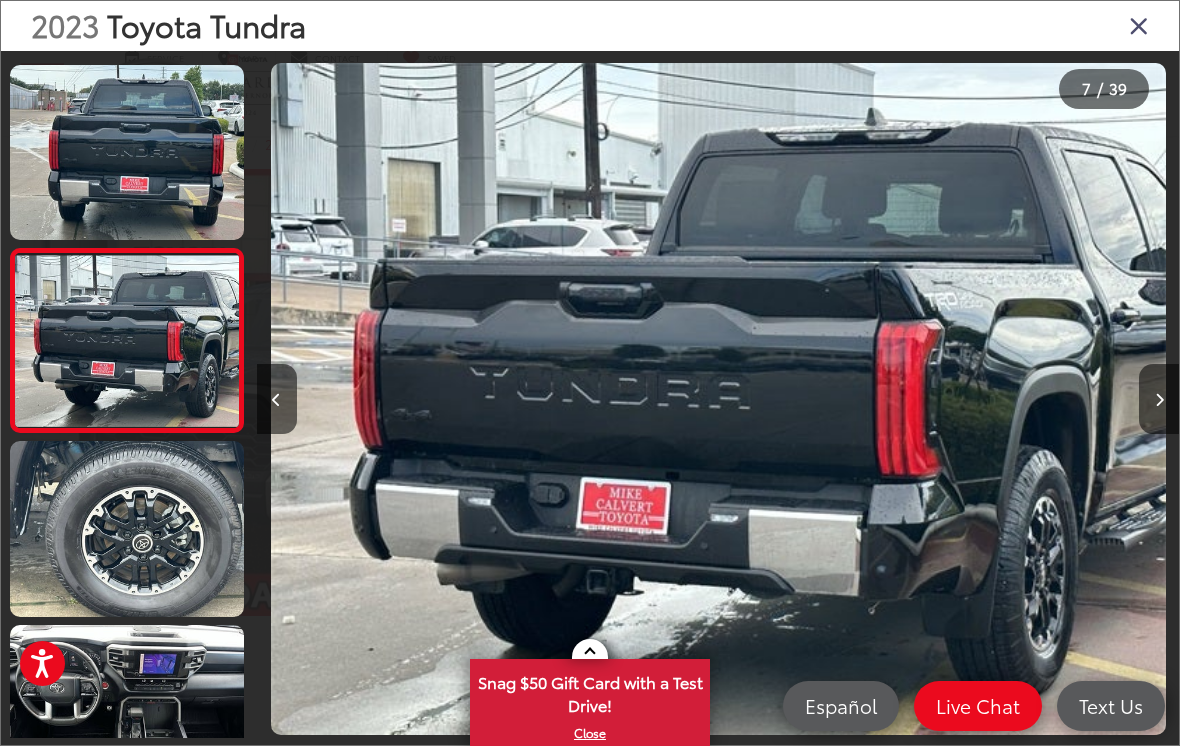 click at bounding box center (127, 528) 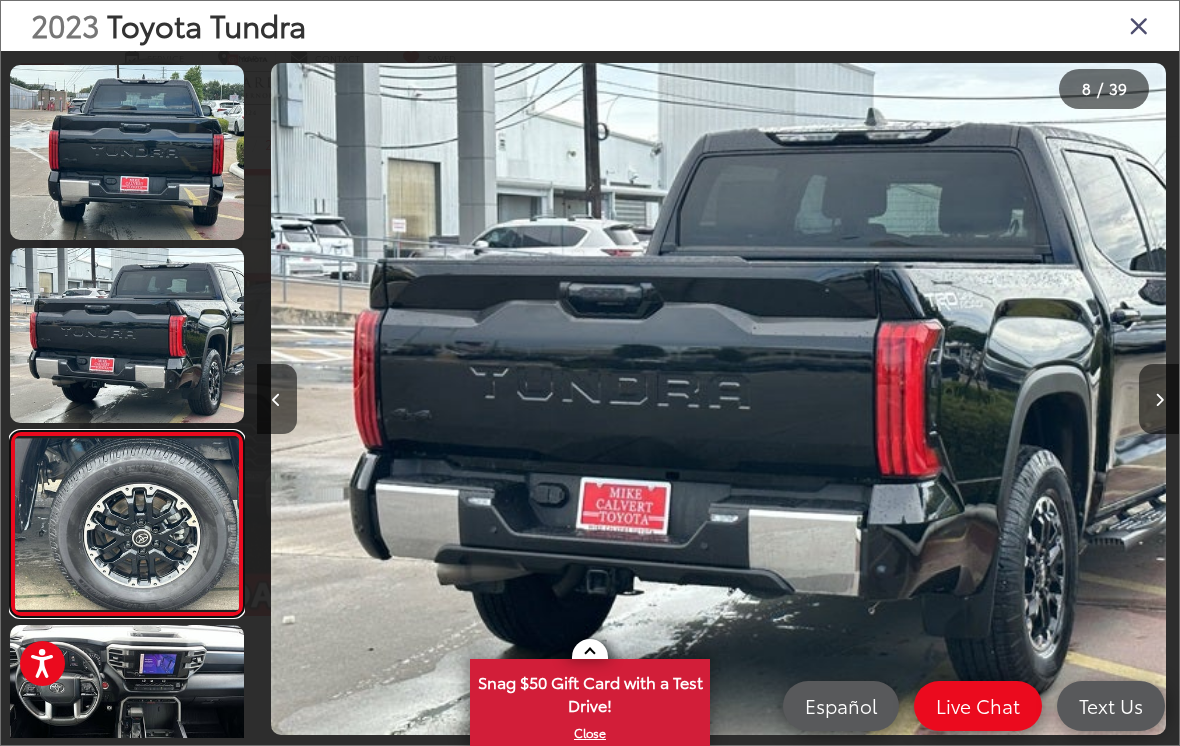 scroll, scrollTop: 1078, scrollLeft: 0, axis: vertical 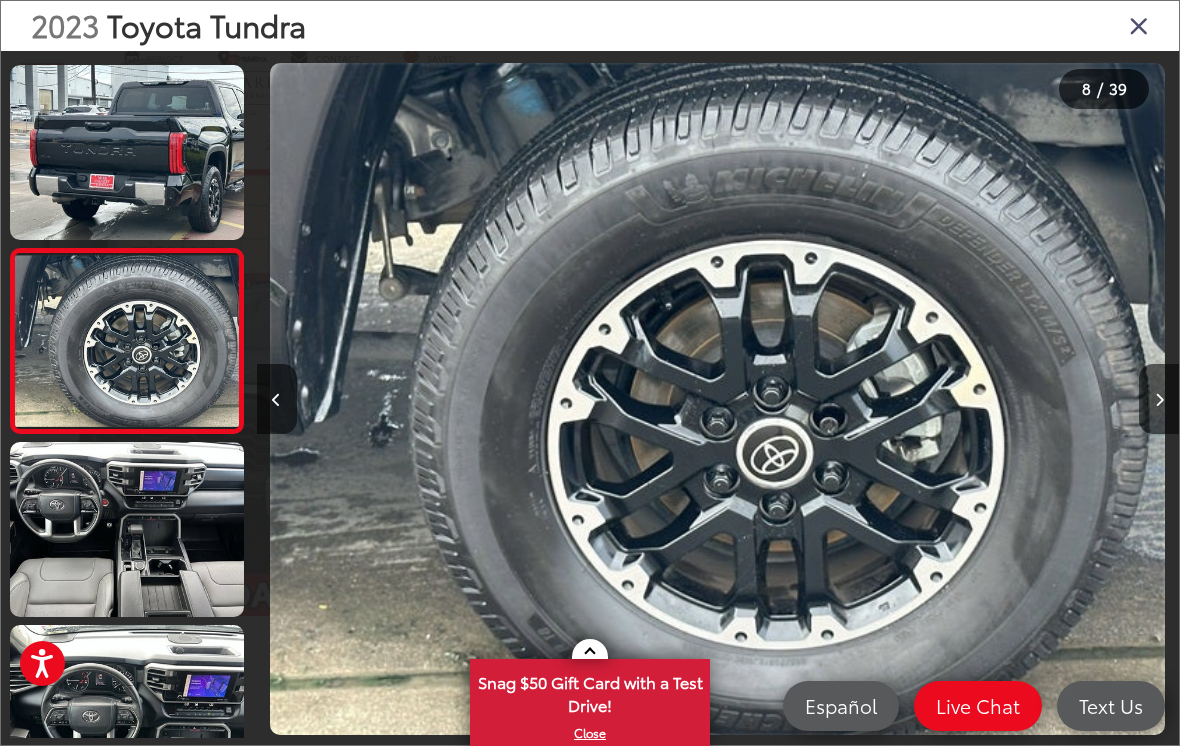 click at bounding box center (127, 529) 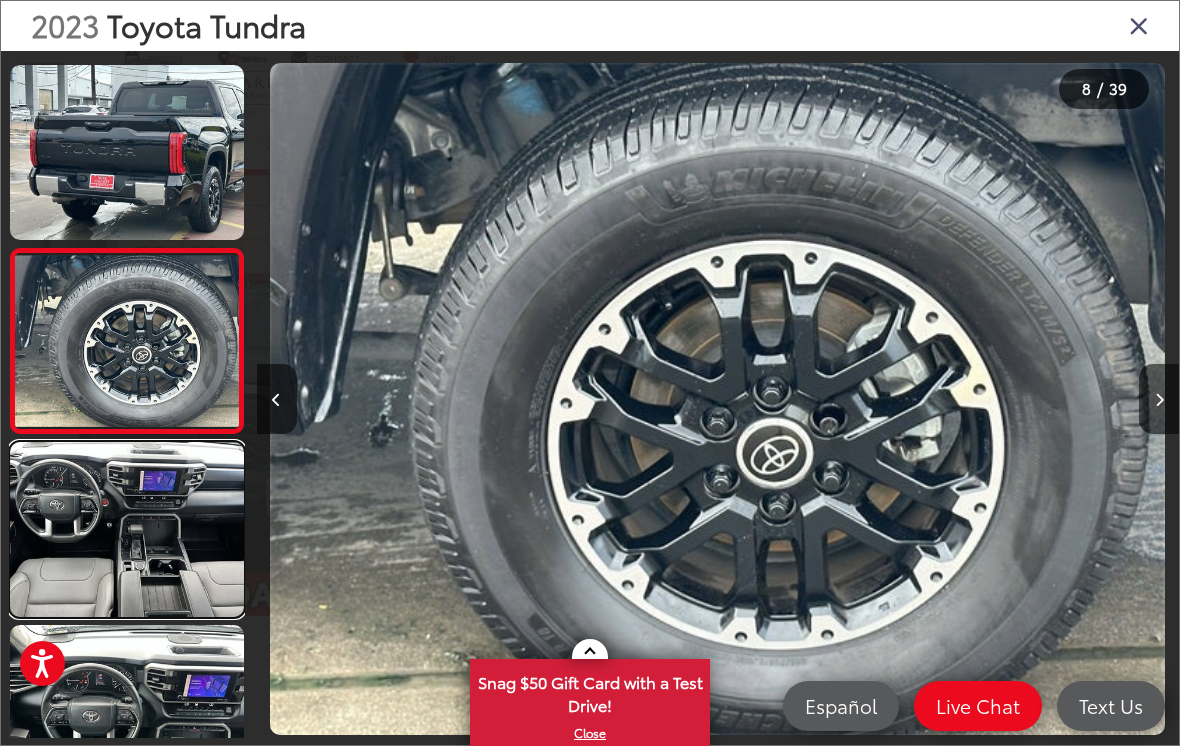 scroll, scrollTop: 1148, scrollLeft: 0, axis: vertical 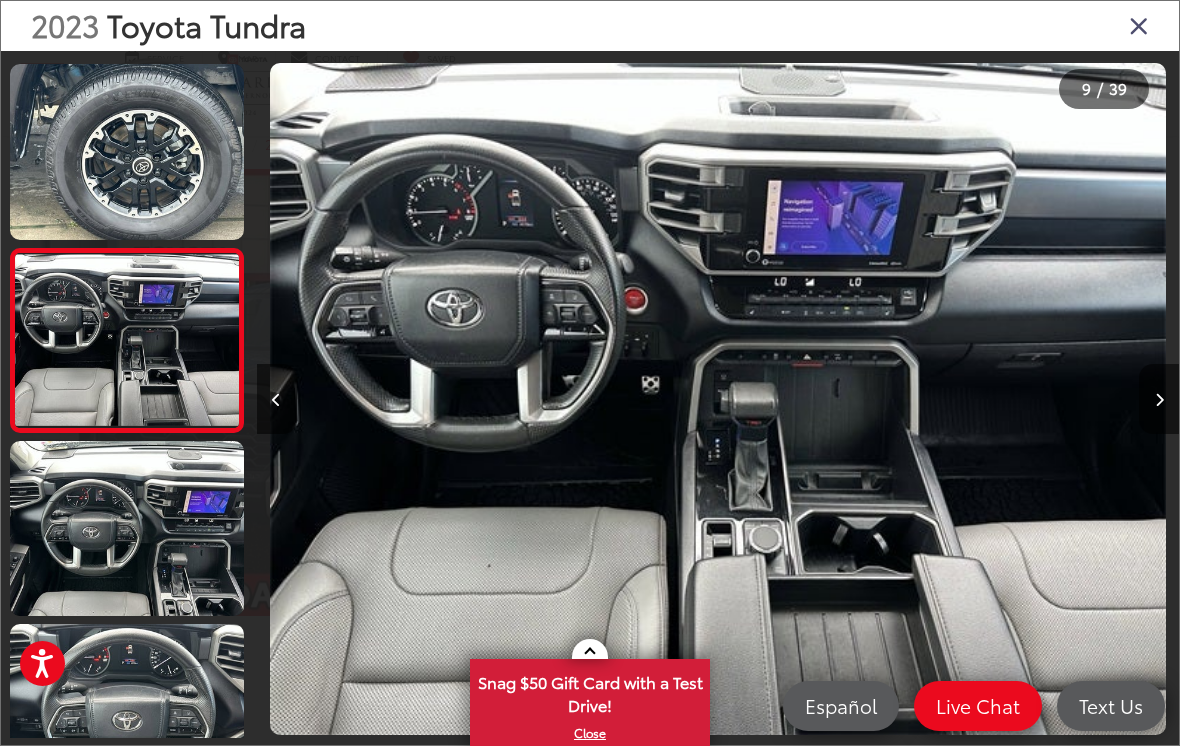 click at bounding box center (127, 528) 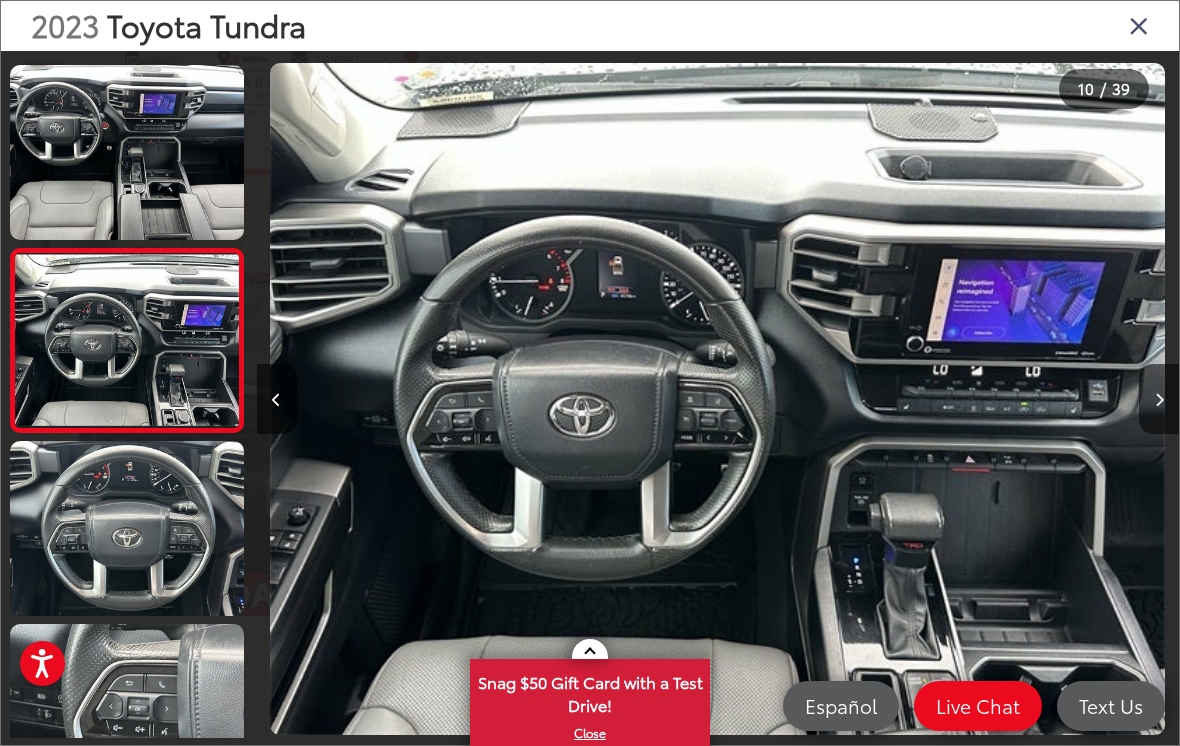 click at bounding box center [127, 528] 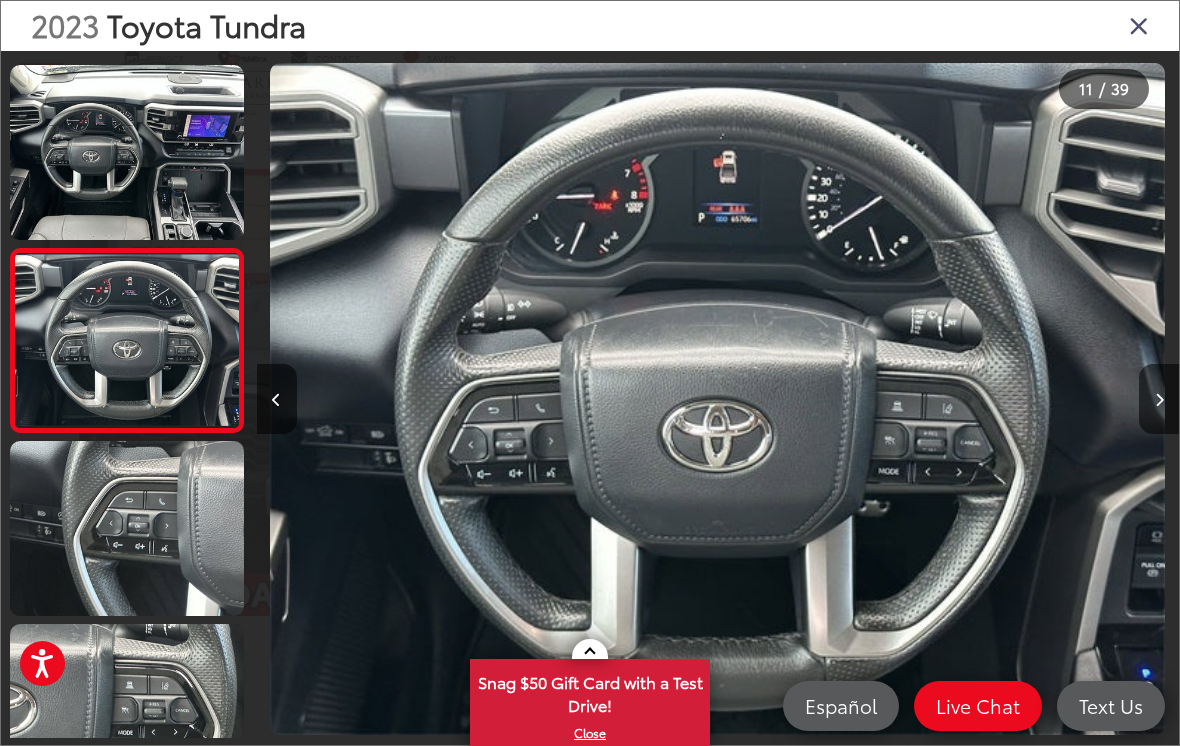 click at bounding box center (127, 528) 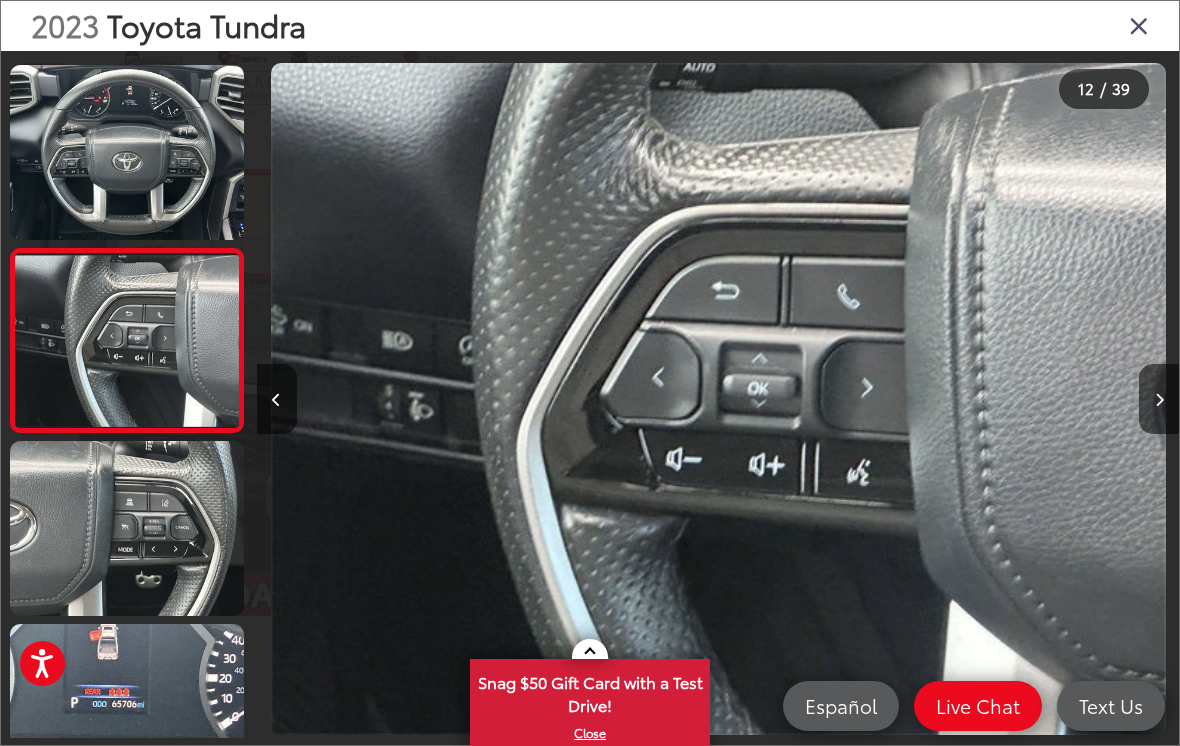 click at bounding box center (127, 528) 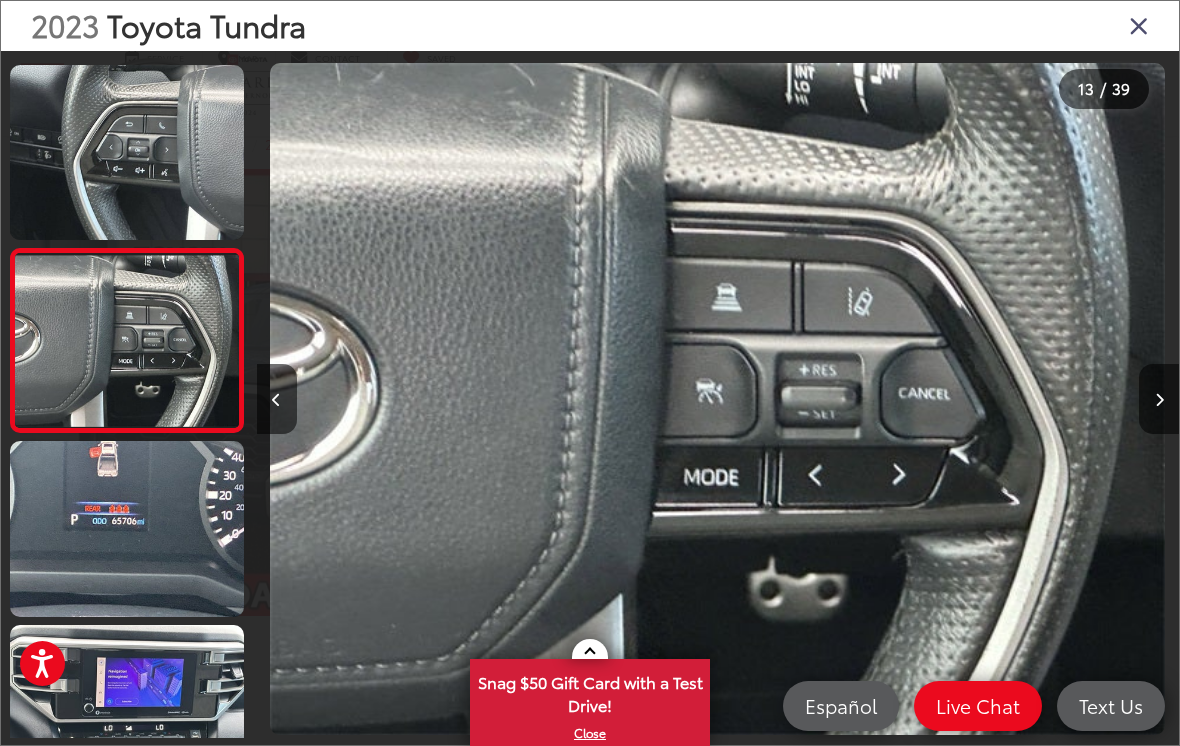 click at bounding box center (127, 528) 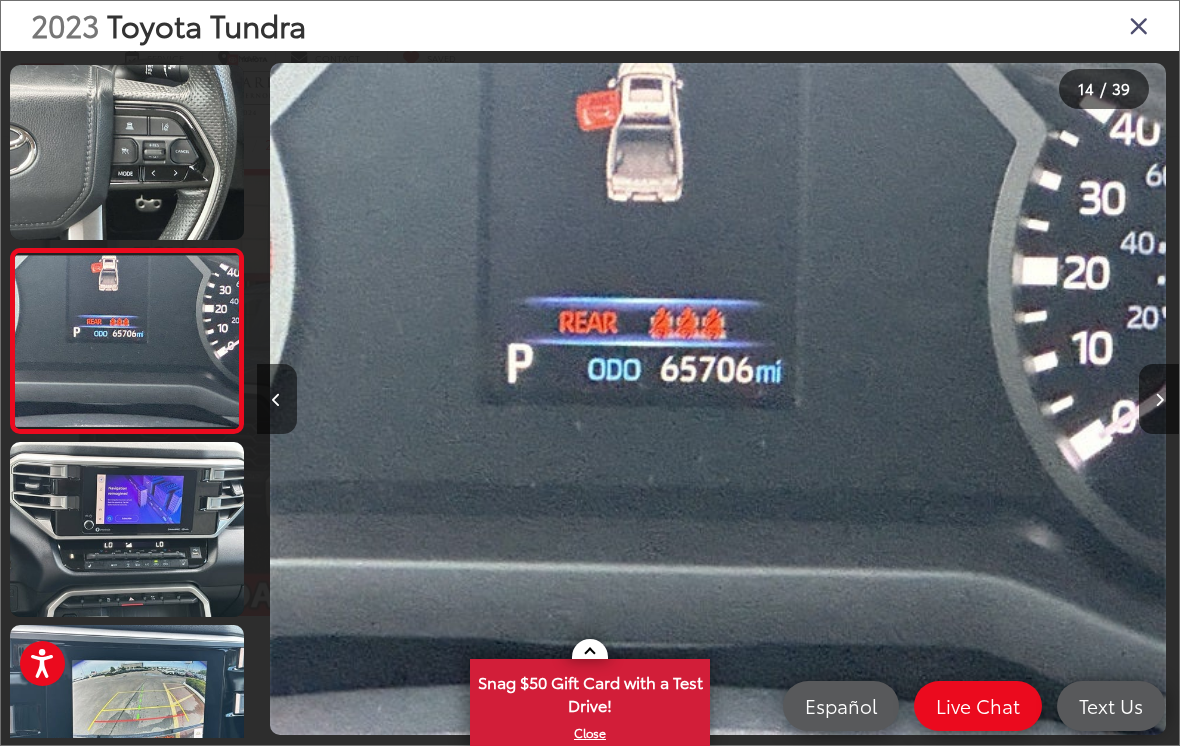 click at bounding box center (127, 529) 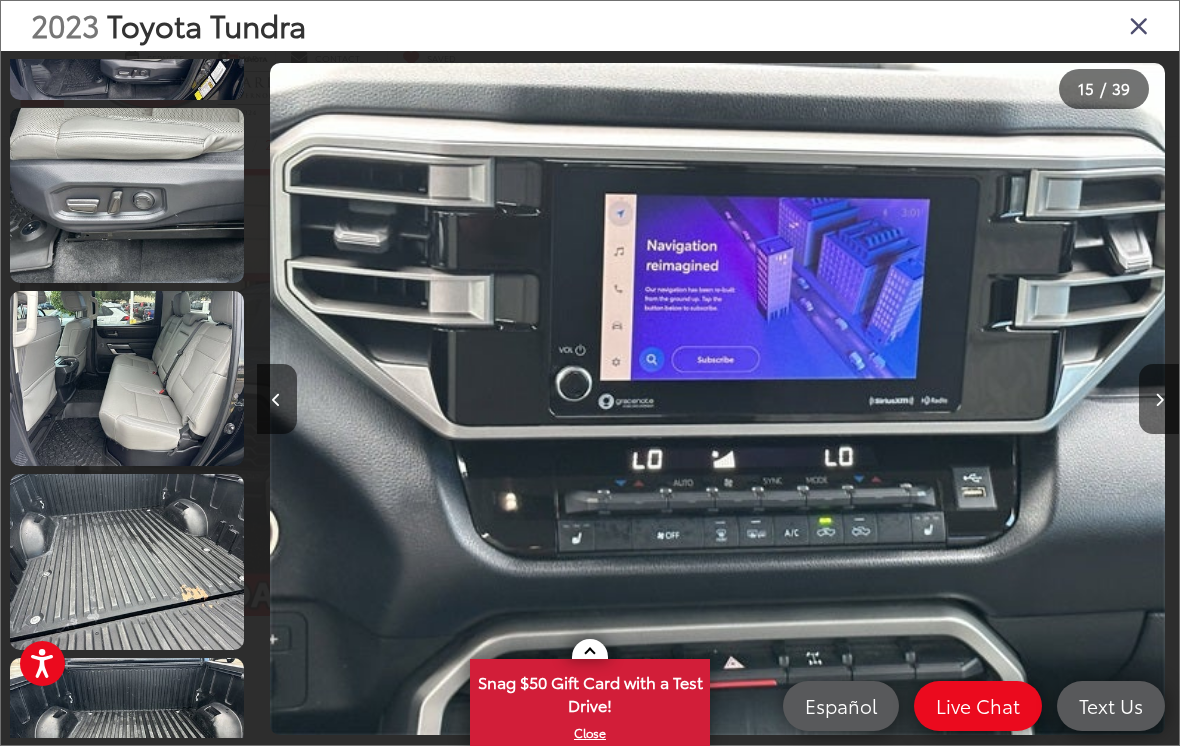 click on "2023   Toyota Tundra" at bounding box center (590, 26) 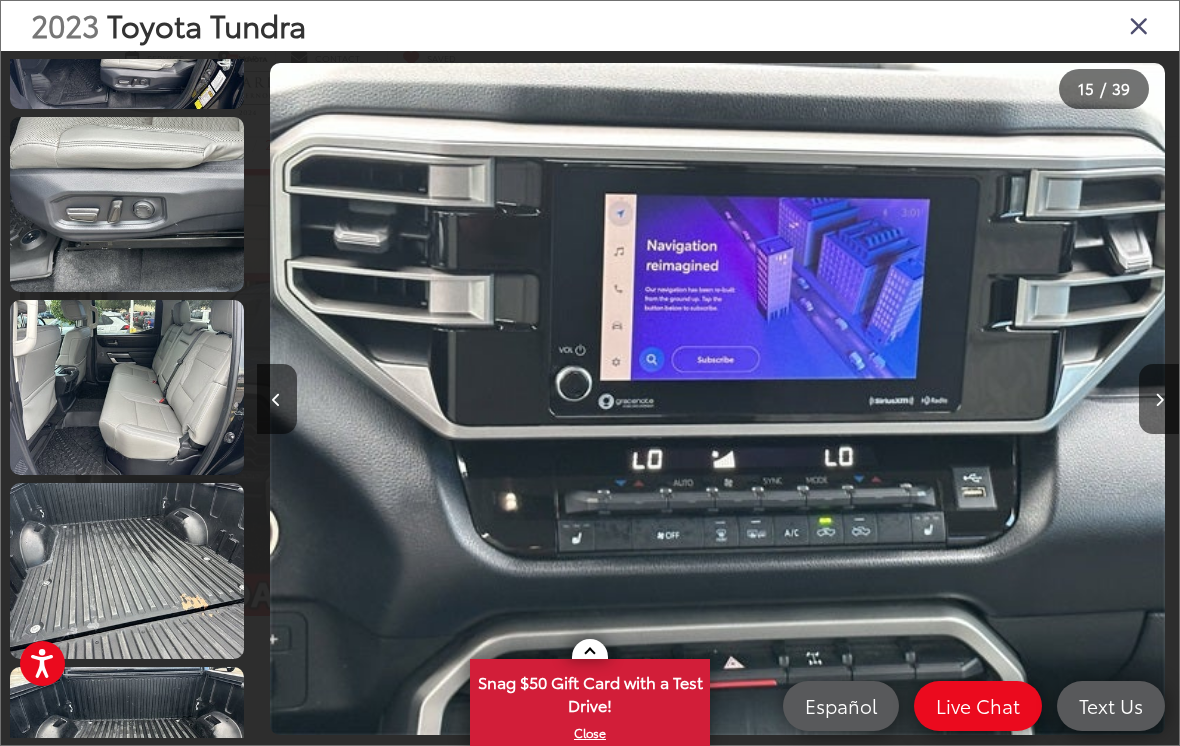 click at bounding box center (1139, 25) 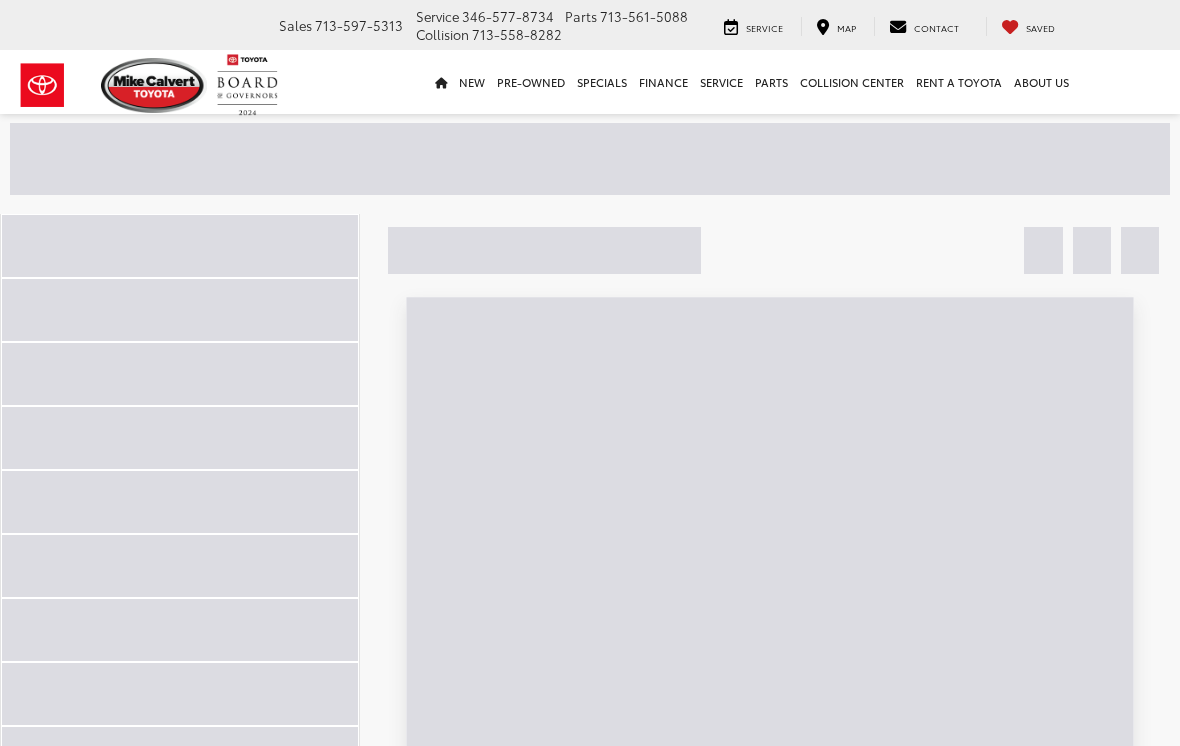scroll, scrollTop: 0, scrollLeft: 0, axis: both 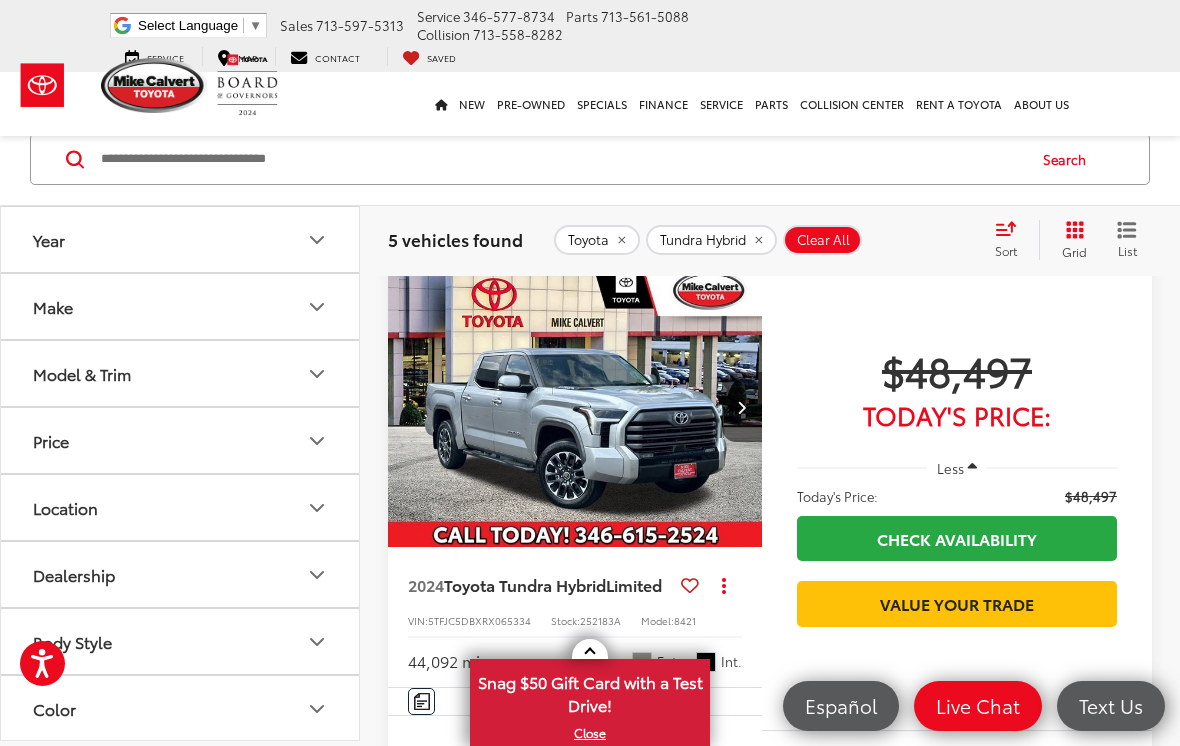 click 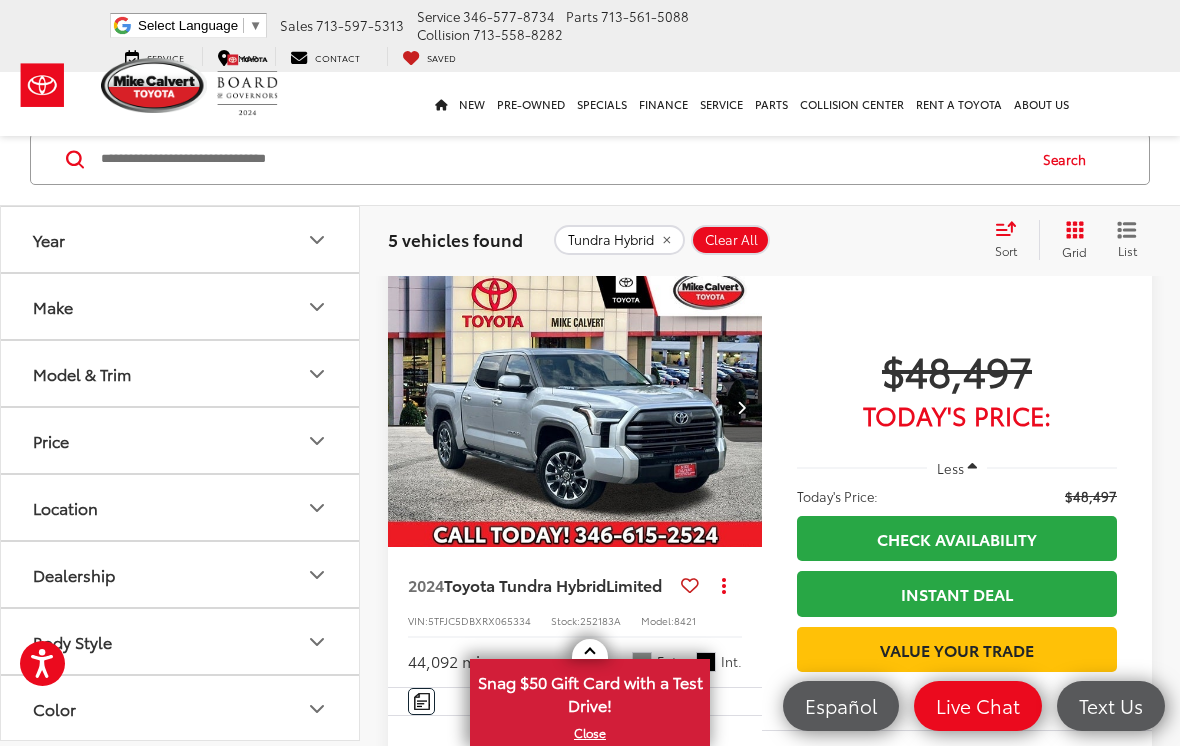 click 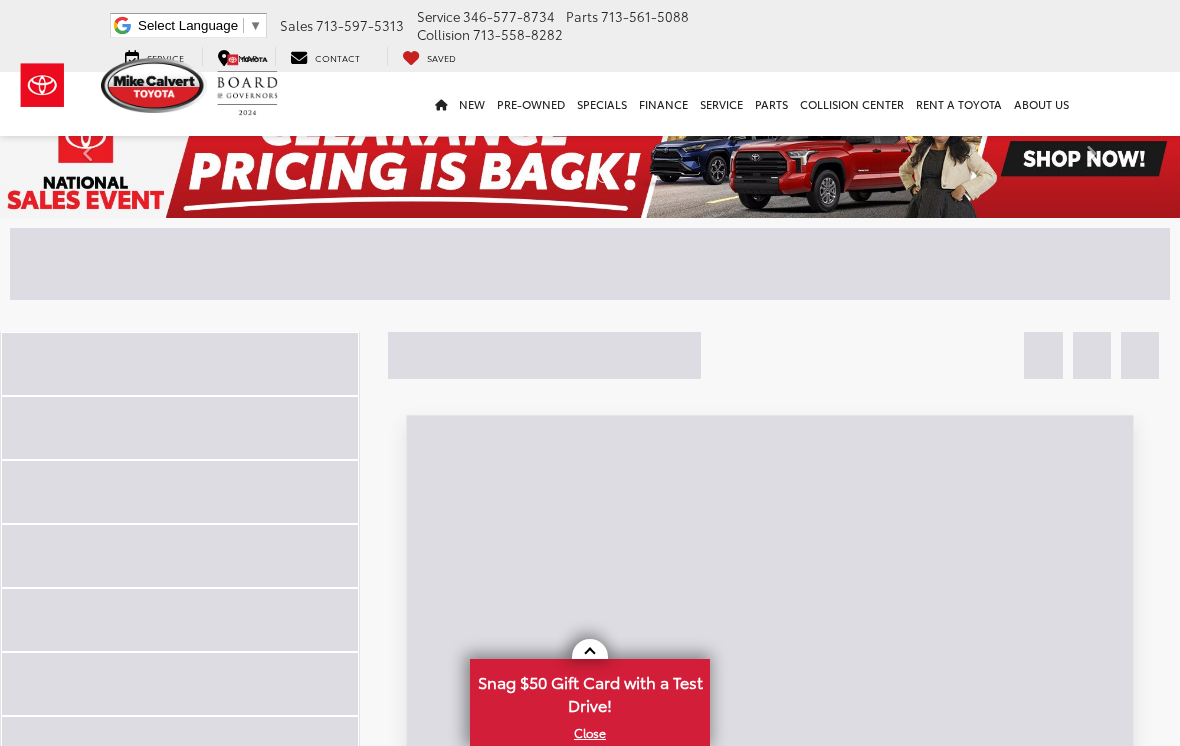 scroll, scrollTop: 0, scrollLeft: 0, axis: both 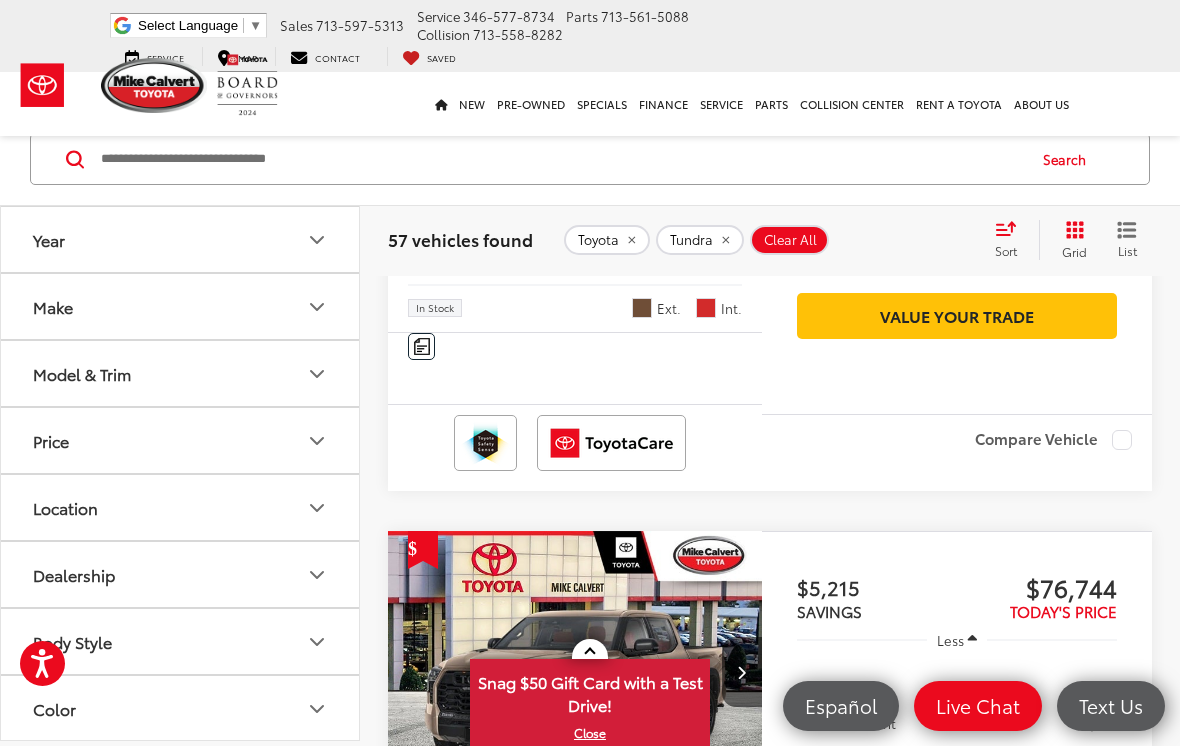 click at bounding box center (742, 54) 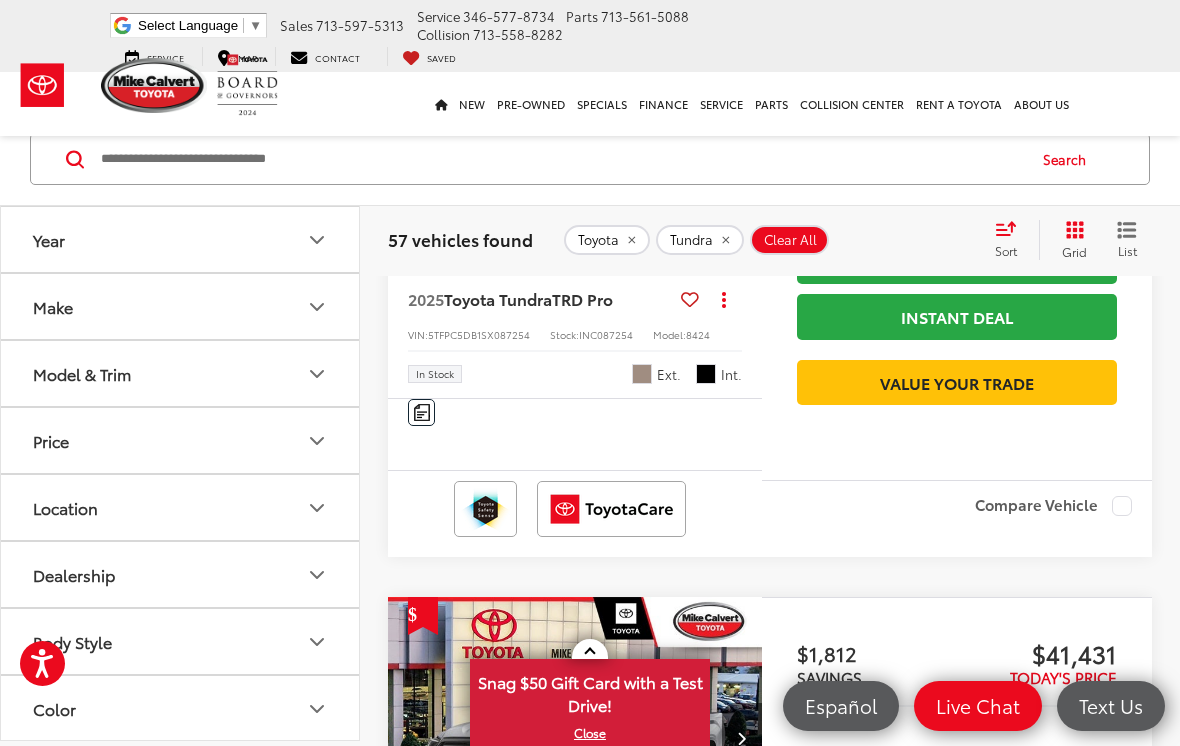 scroll, scrollTop: 4245, scrollLeft: 0, axis: vertical 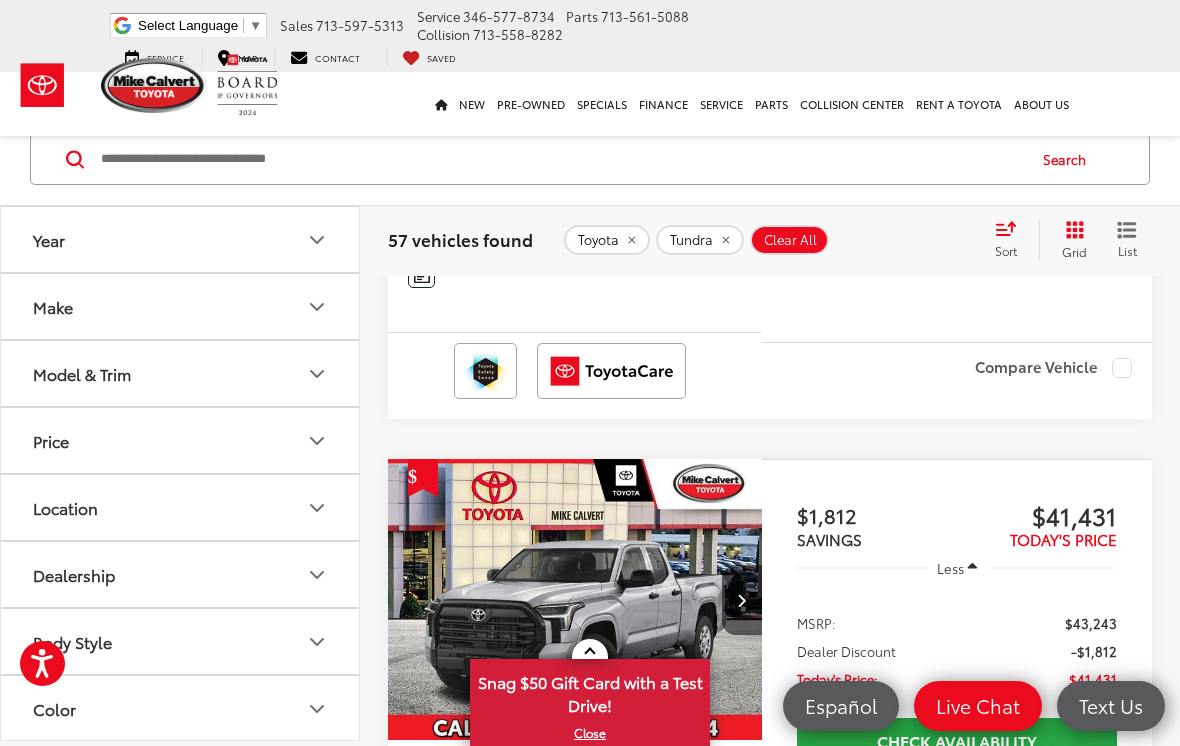 click at bounding box center (742, -17) 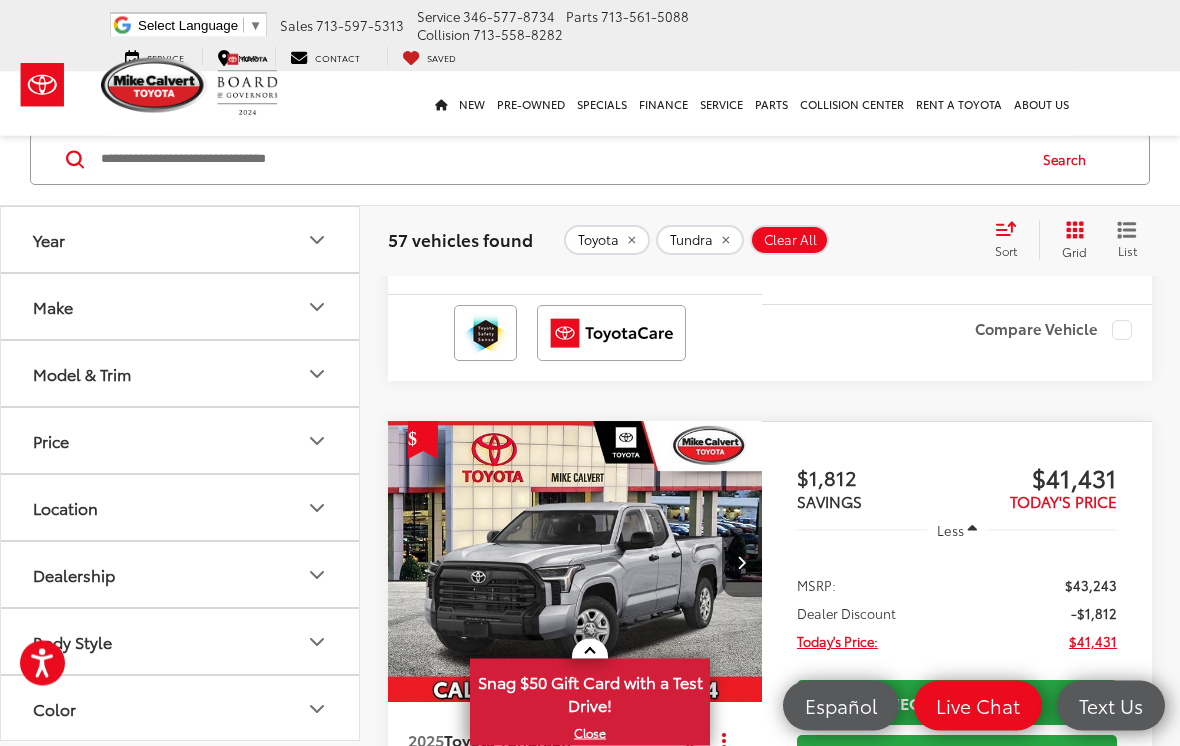 scroll, scrollTop: 4285, scrollLeft: 0, axis: vertical 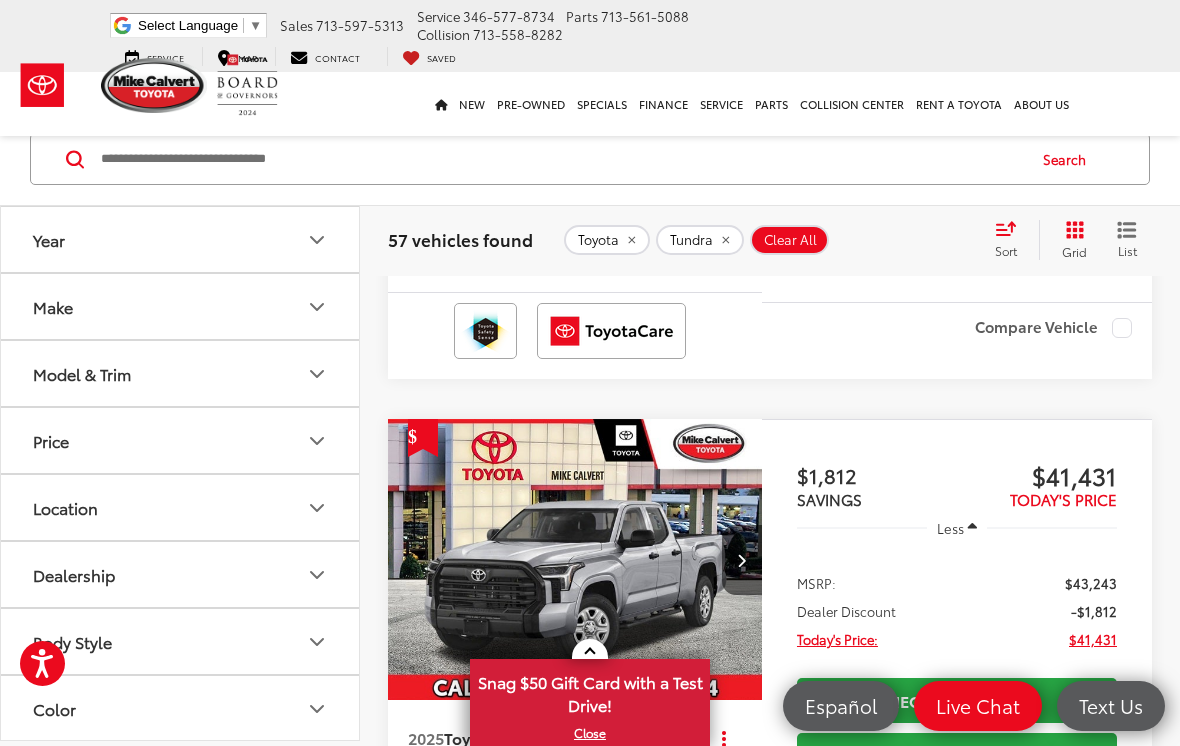 click at bounding box center (742, -57) 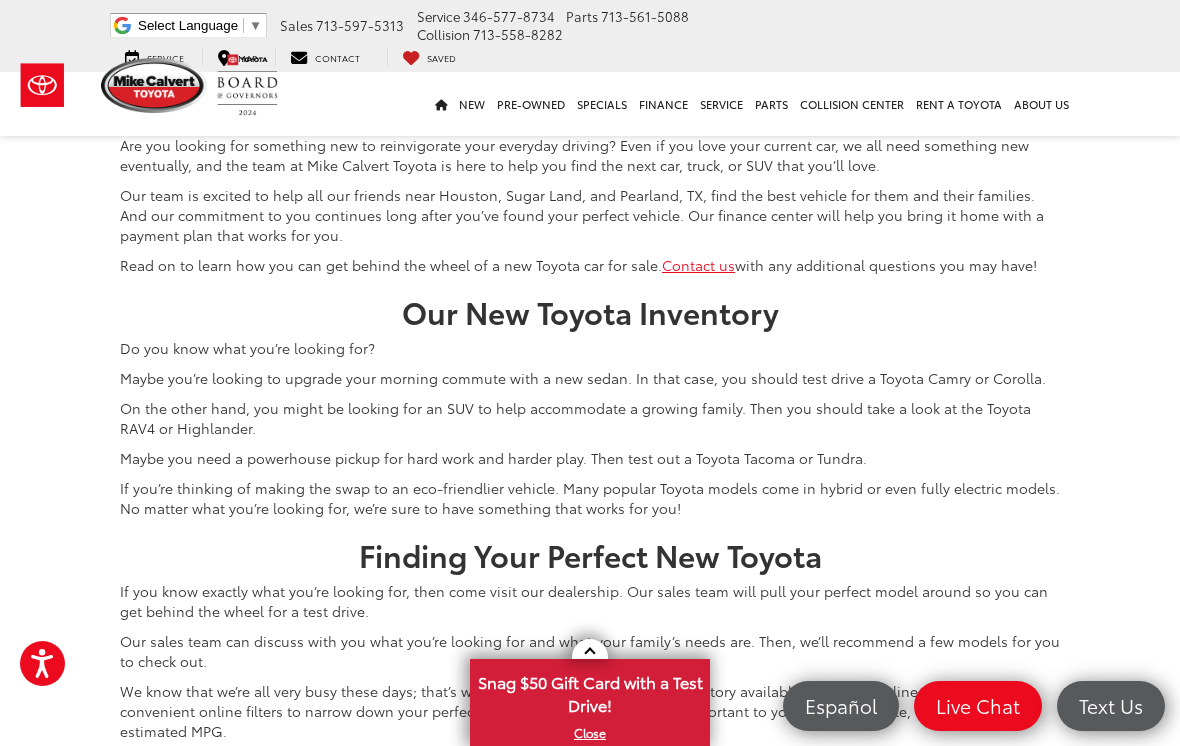 scroll, scrollTop: 7842, scrollLeft: 0, axis: vertical 